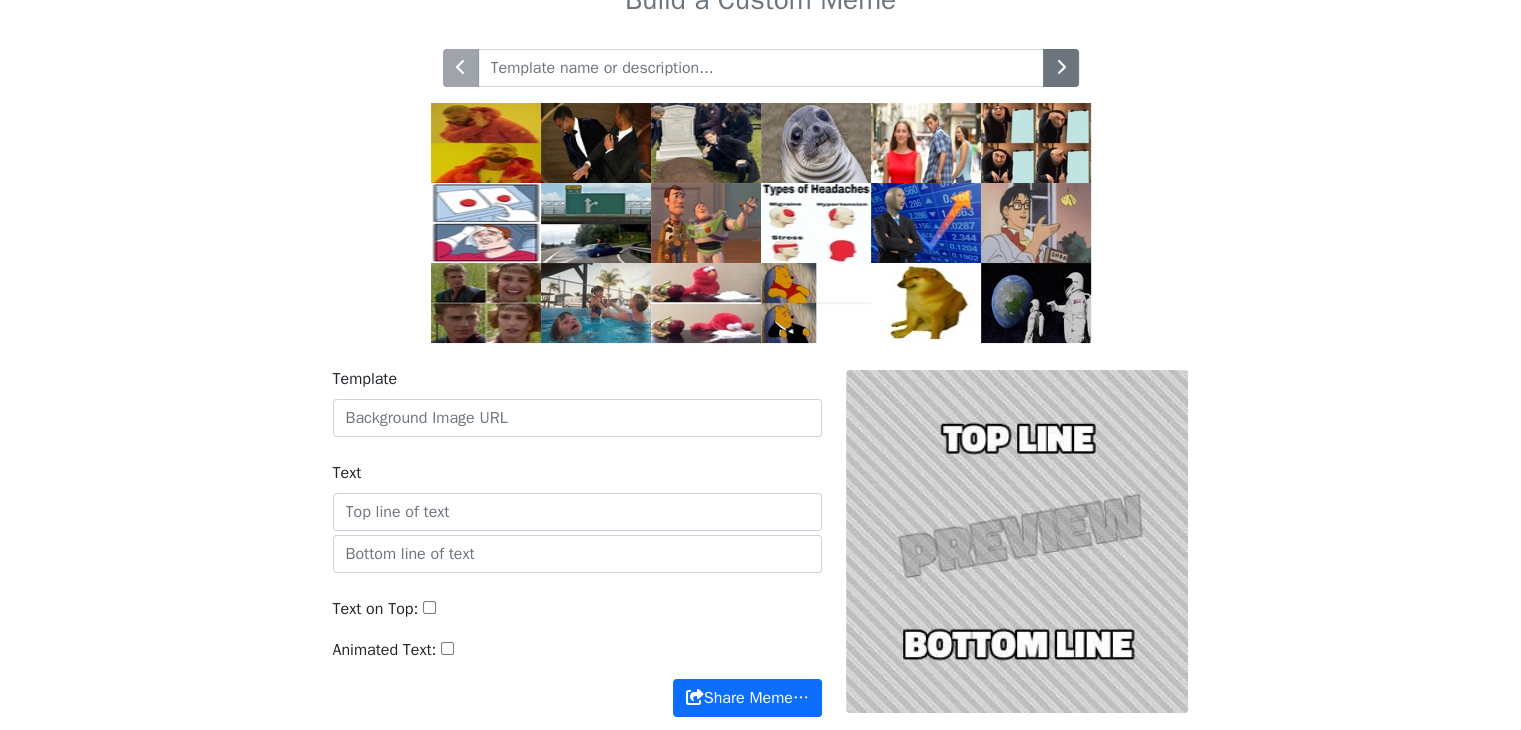 scroll, scrollTop: 88, scrollLeft: 0, axis: vertical 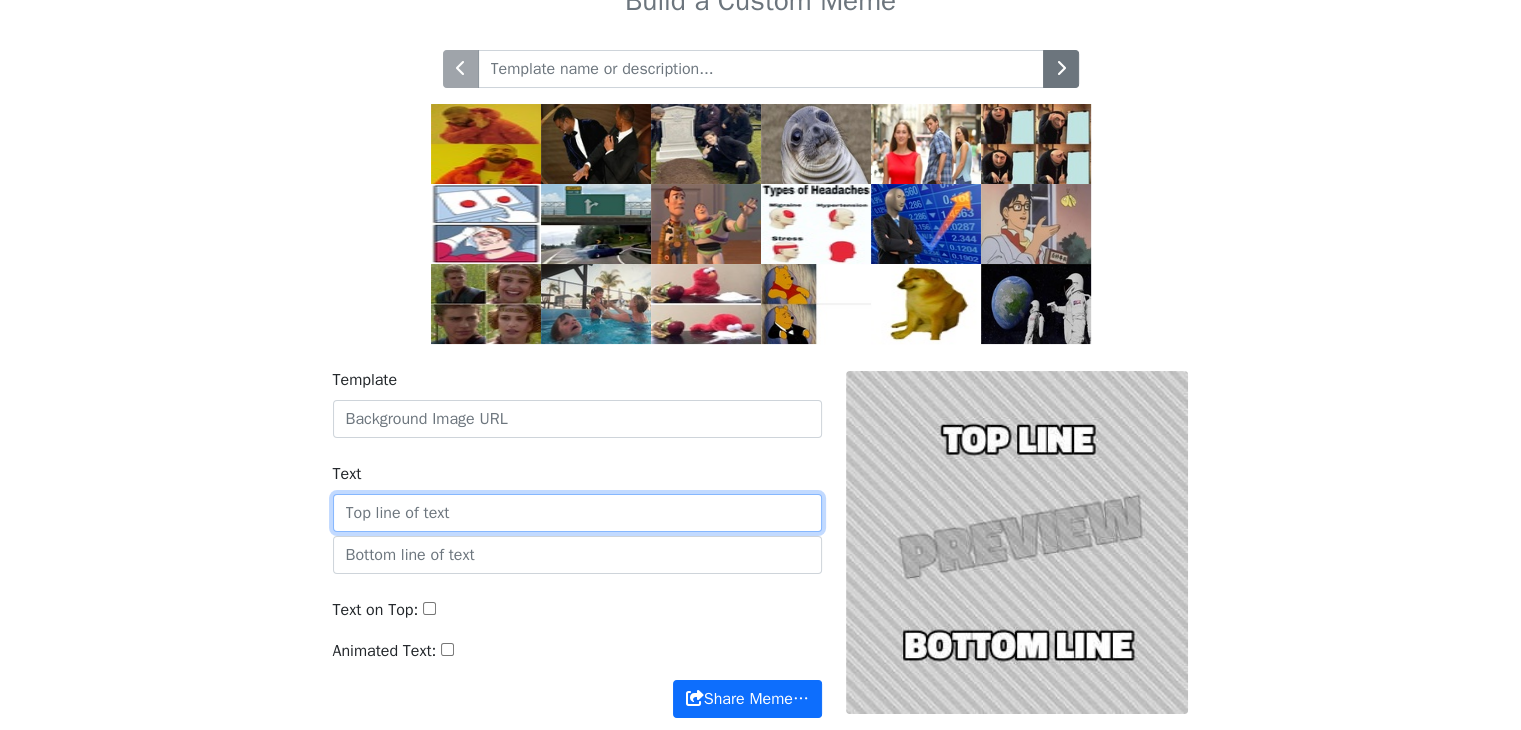 click on "Text" at bounding box center (577, 513) 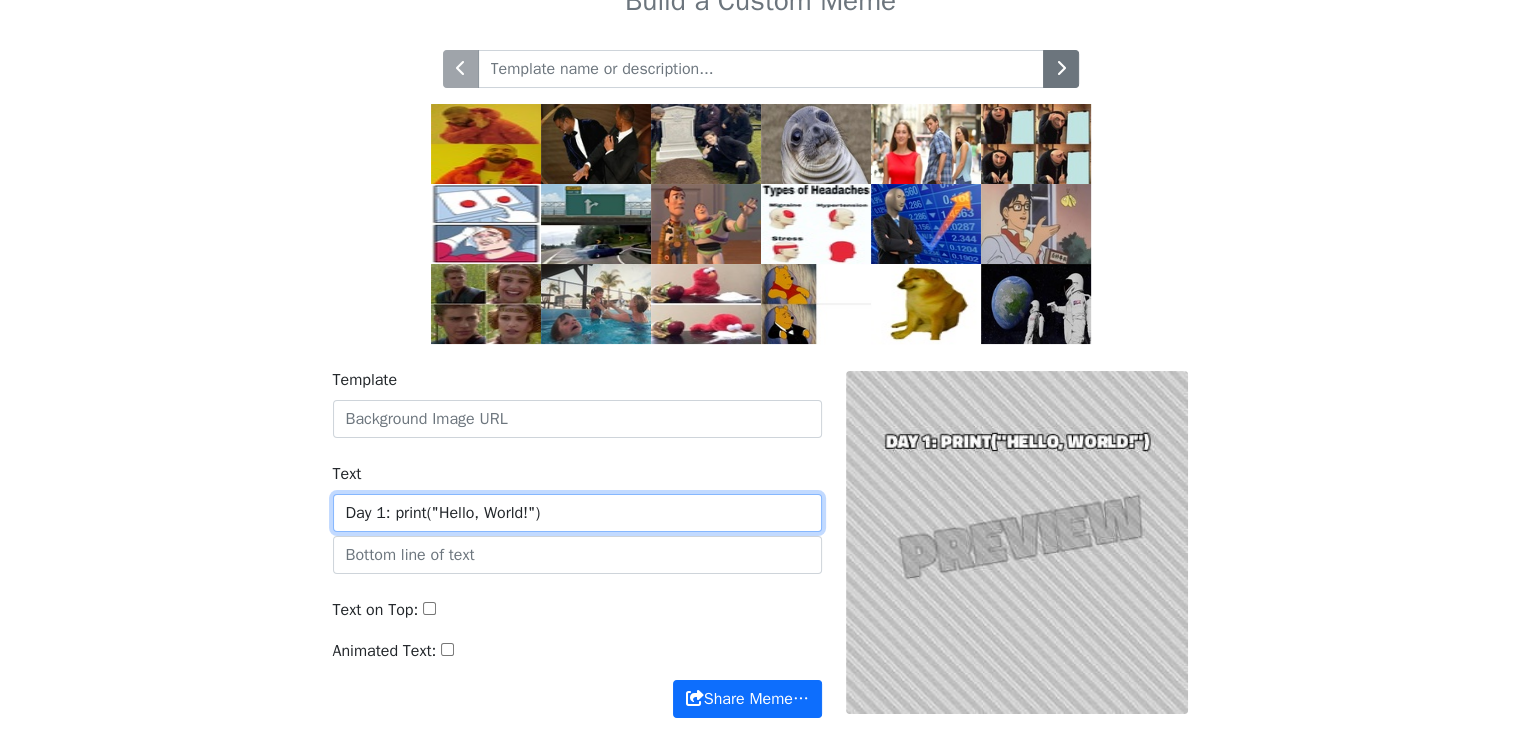 type on "Day 1: print("Hello, World!")" 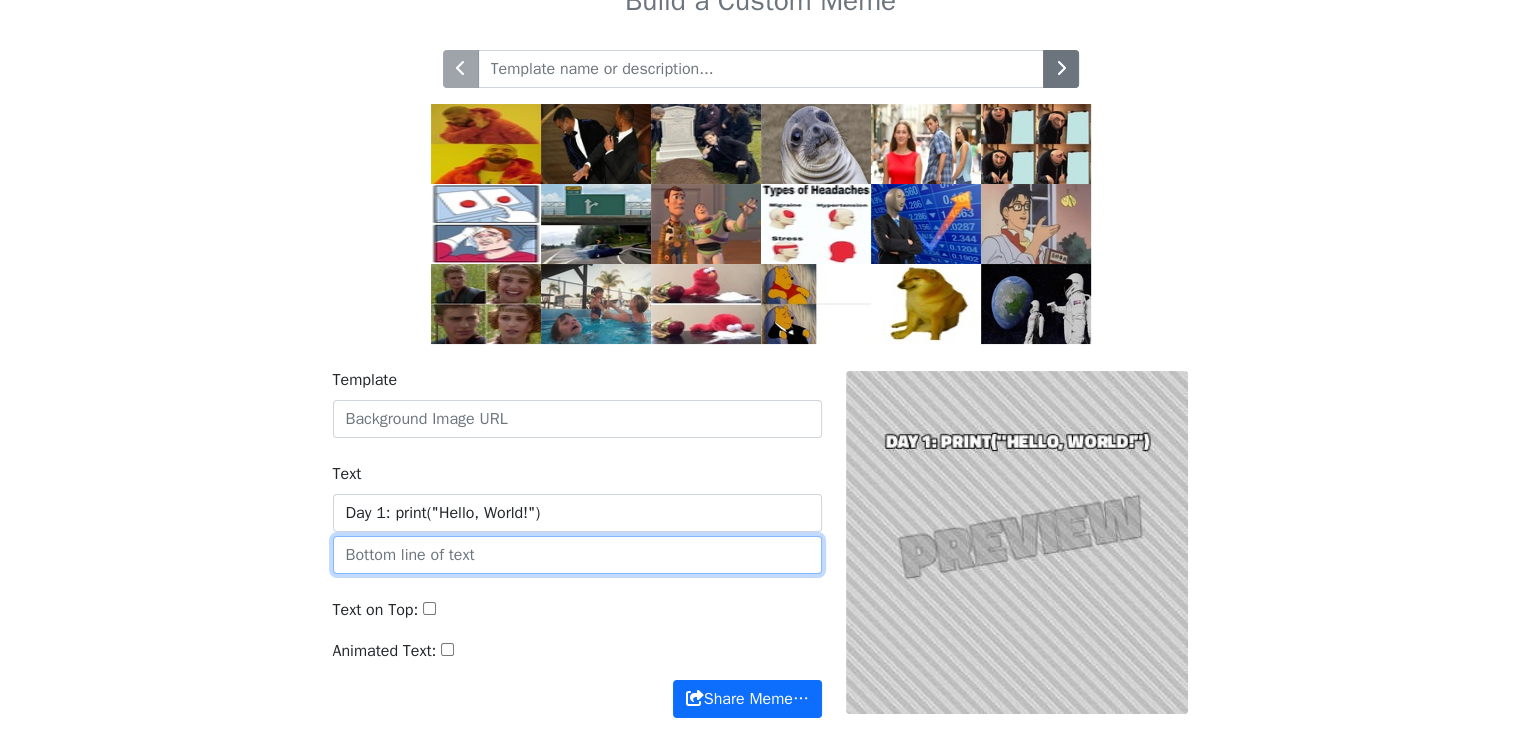 click at bounding box center [577, 555] 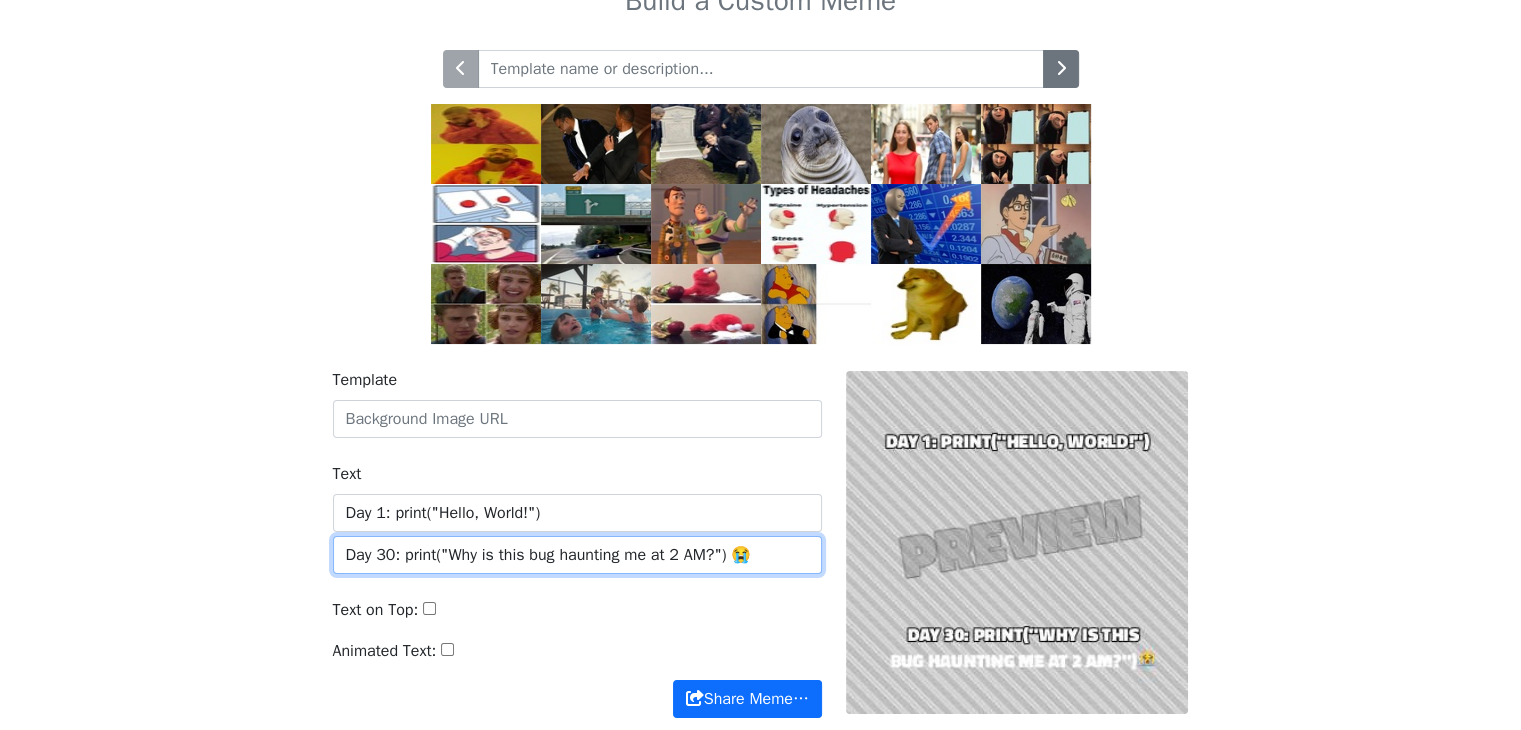 type on "Day 30: print("Why is this bug haunting me at 2 AM?") 😭" 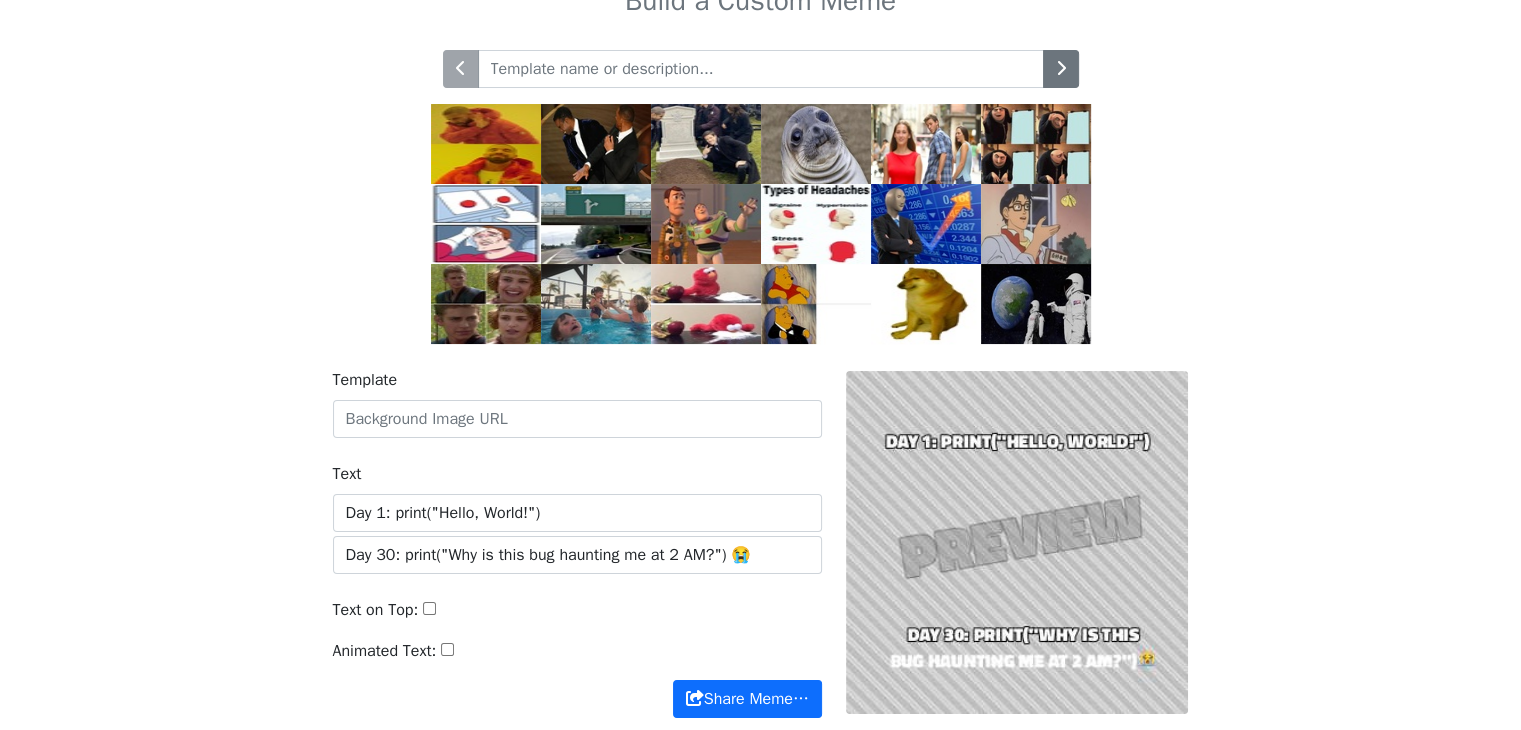click on "Text on Top:" at bounding box center [429, 608] 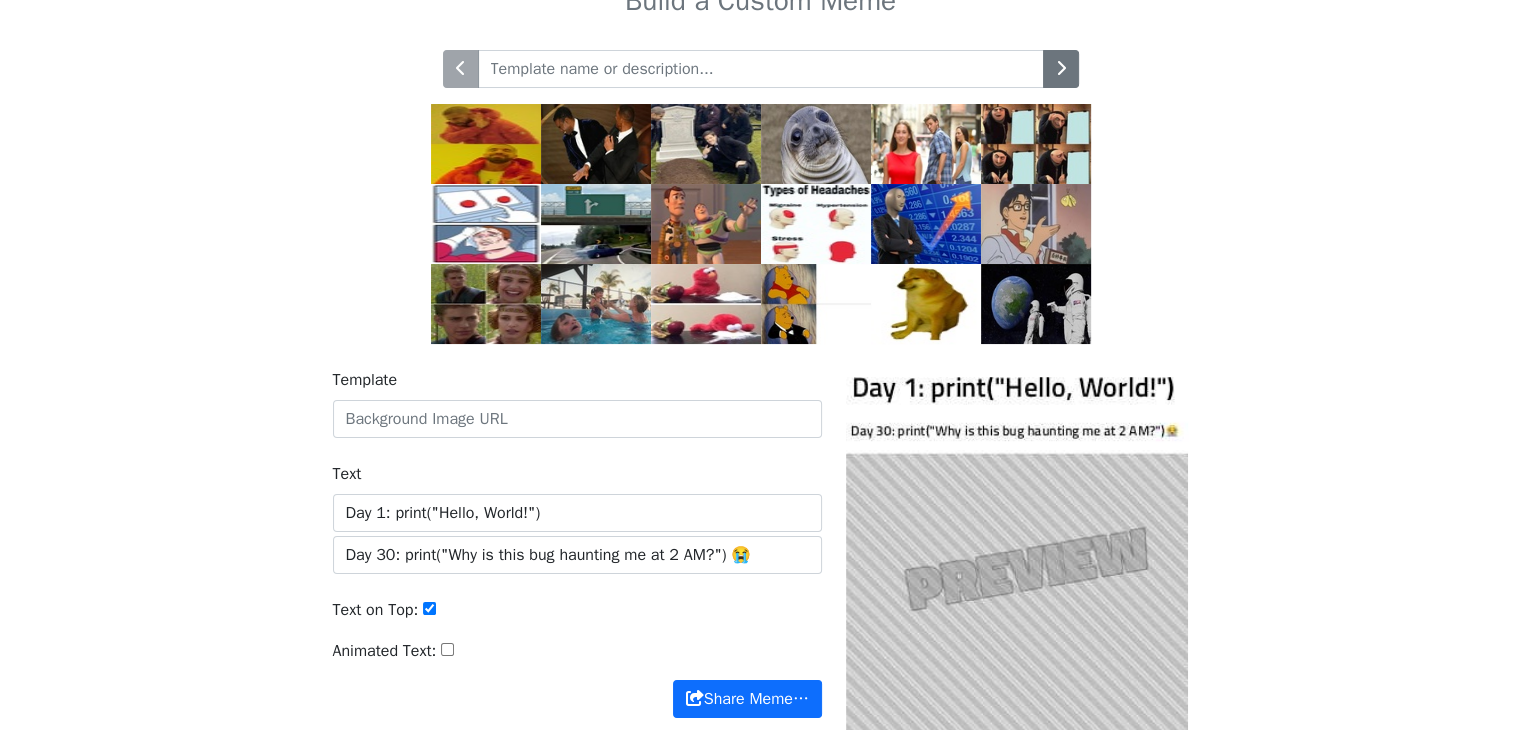 click on "Text on Top:" at bounding box center (429, 608) 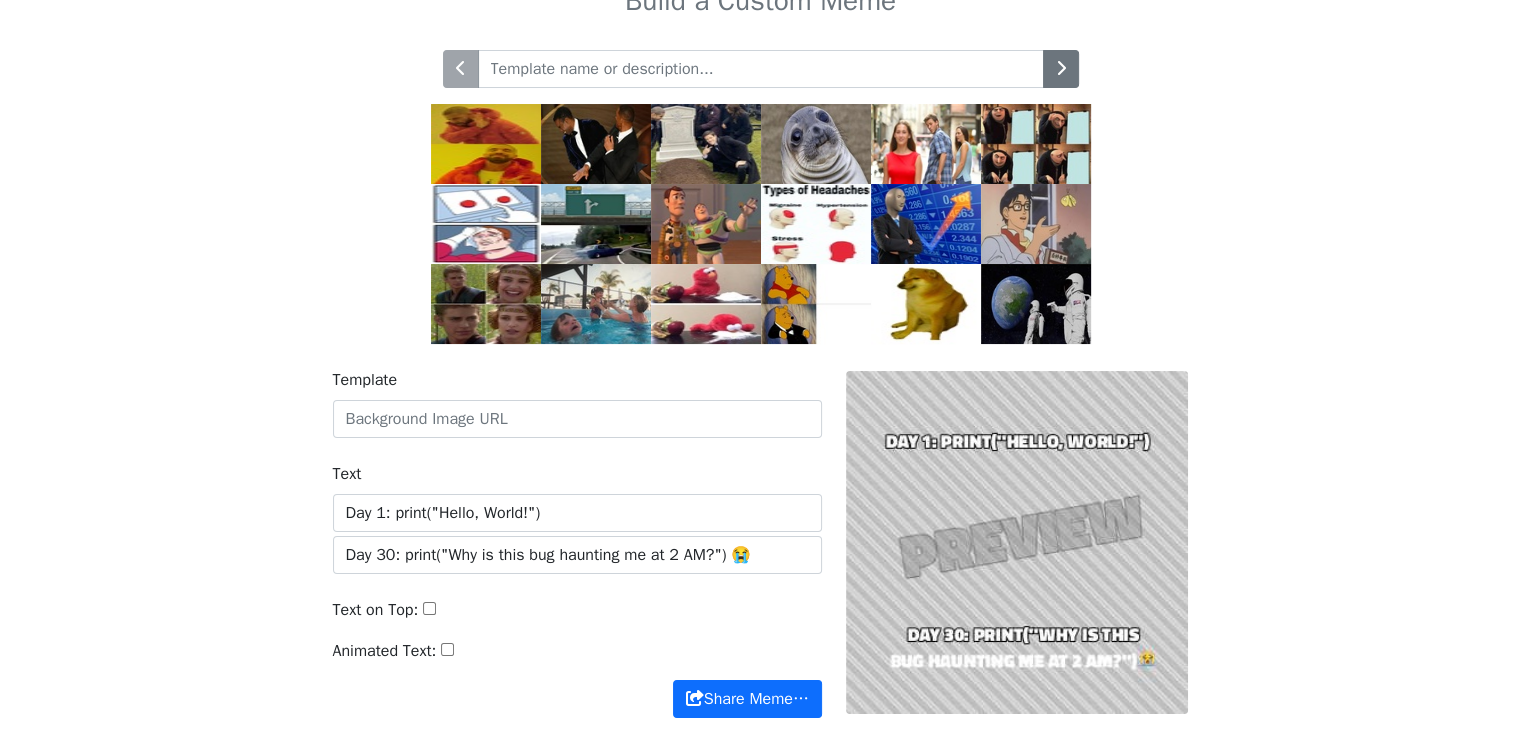 click on "Text on Top:" at bounding box center (429, 608) 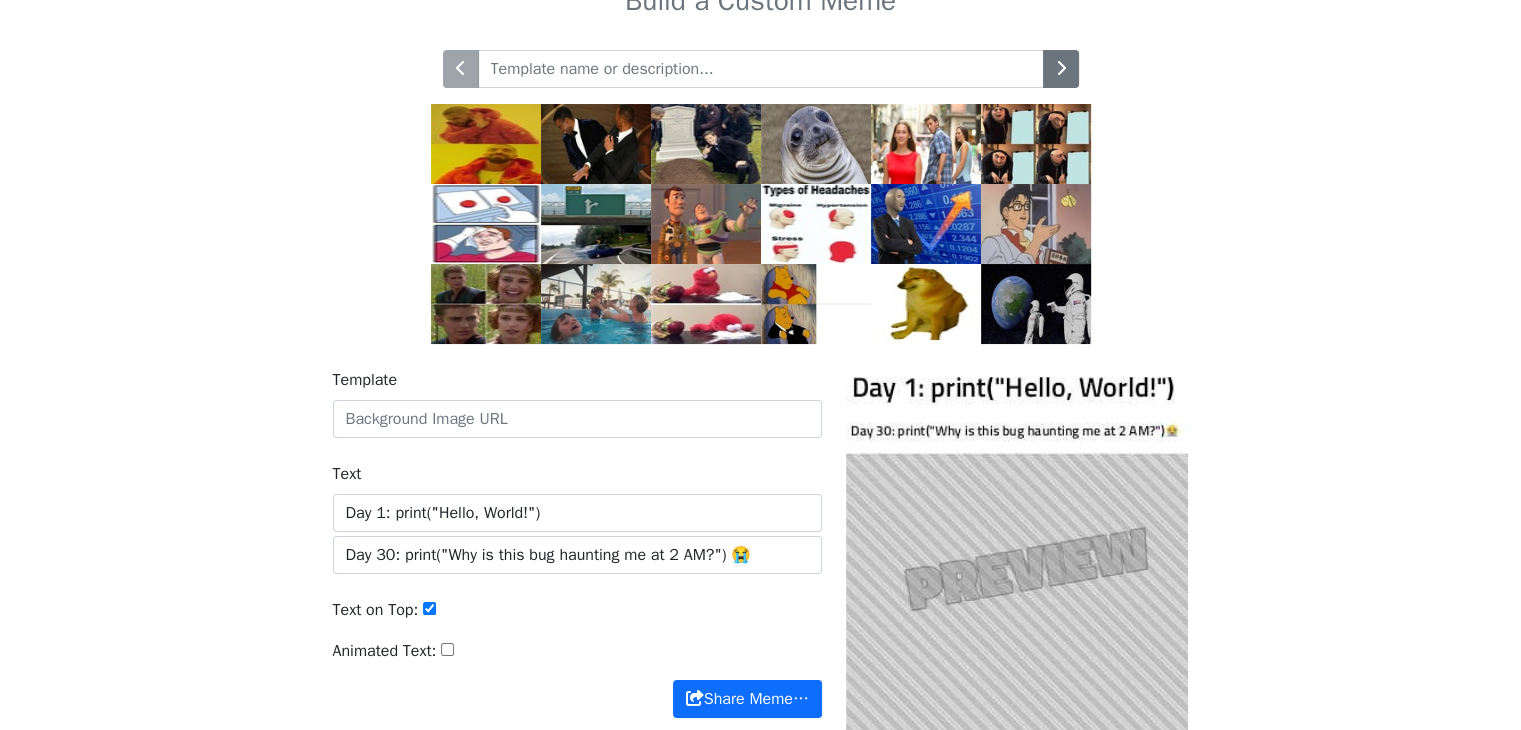 click on "Text on Top:" at bounding box center (429, 608) 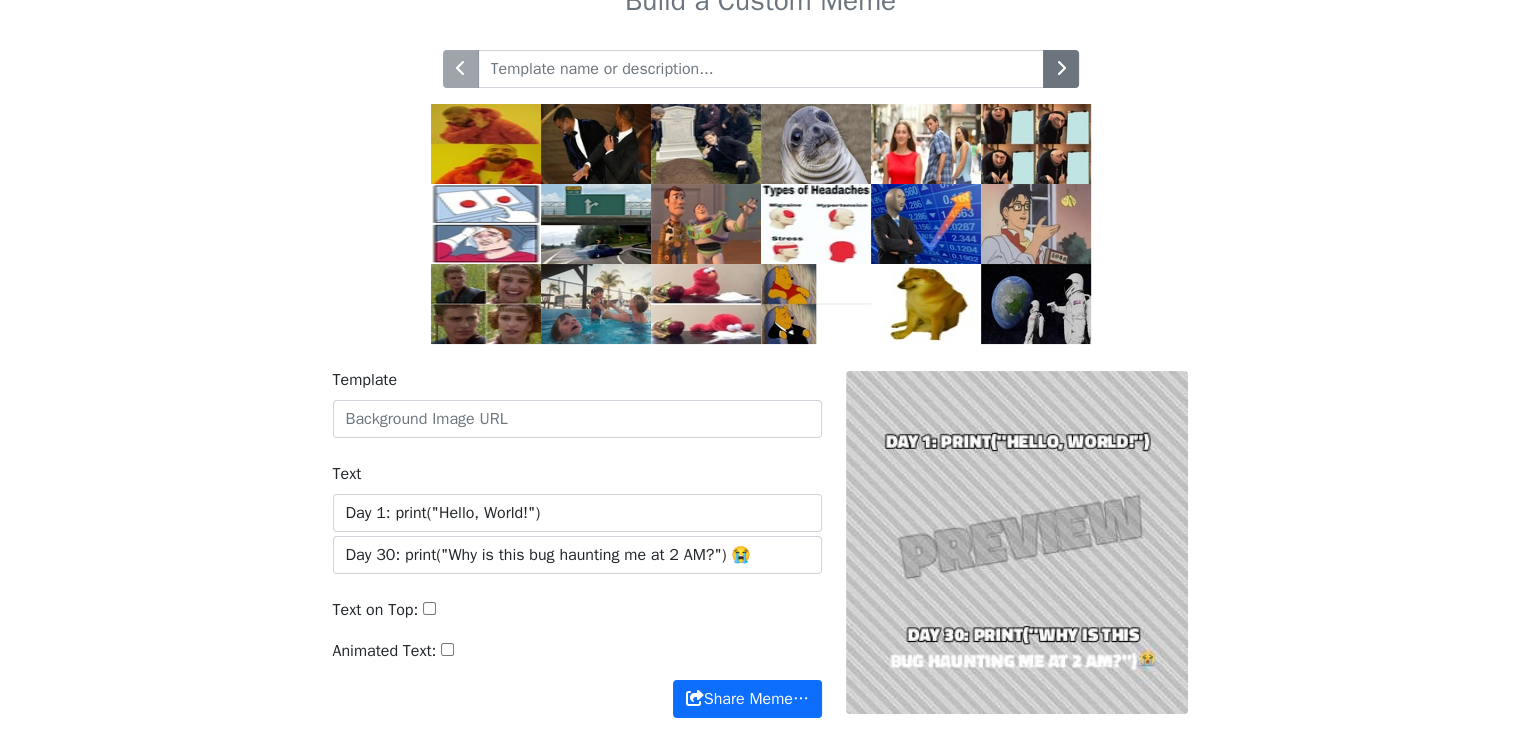 click on "Animated Text:" at bounding box center [447, 649] 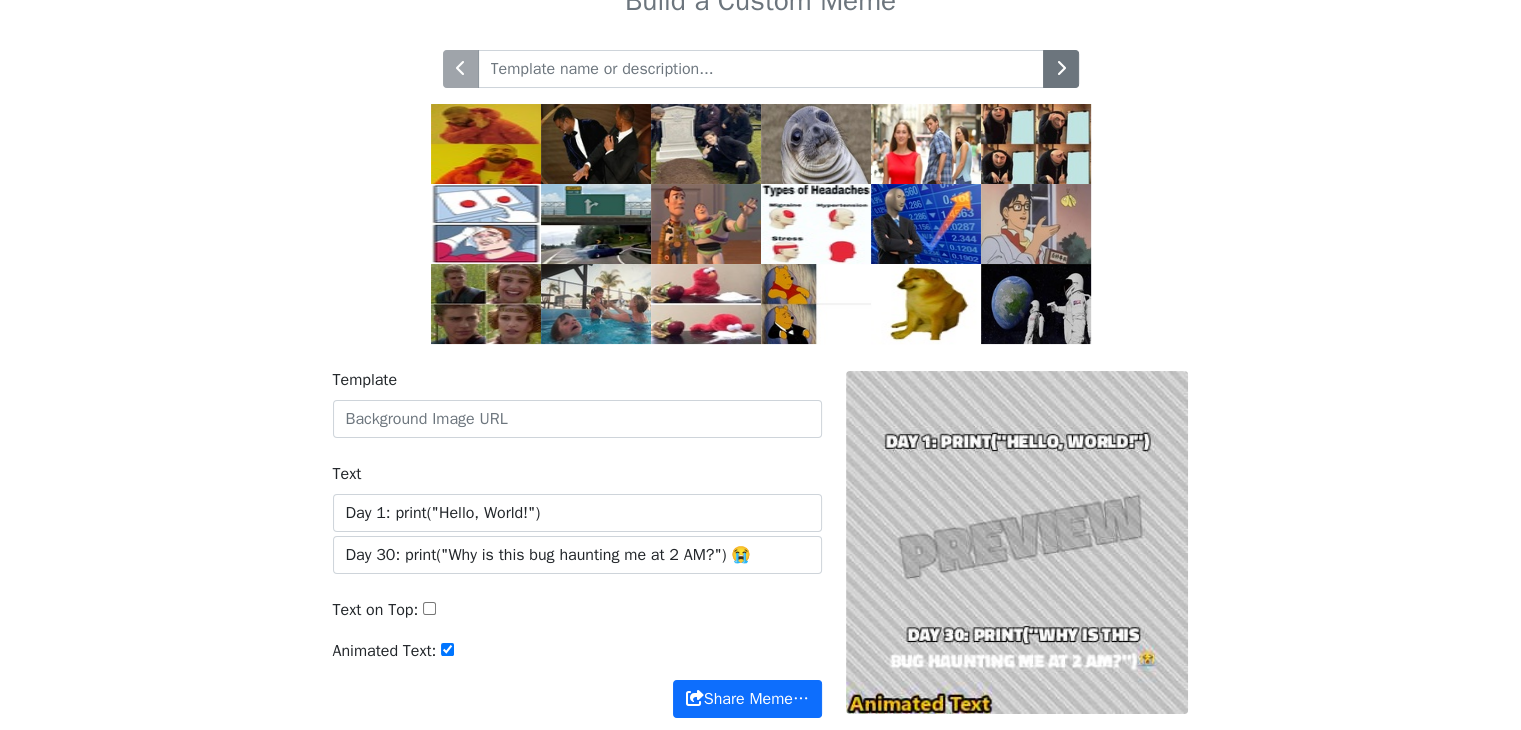 click on "Animated Text:" at bounding box center [447, 649] 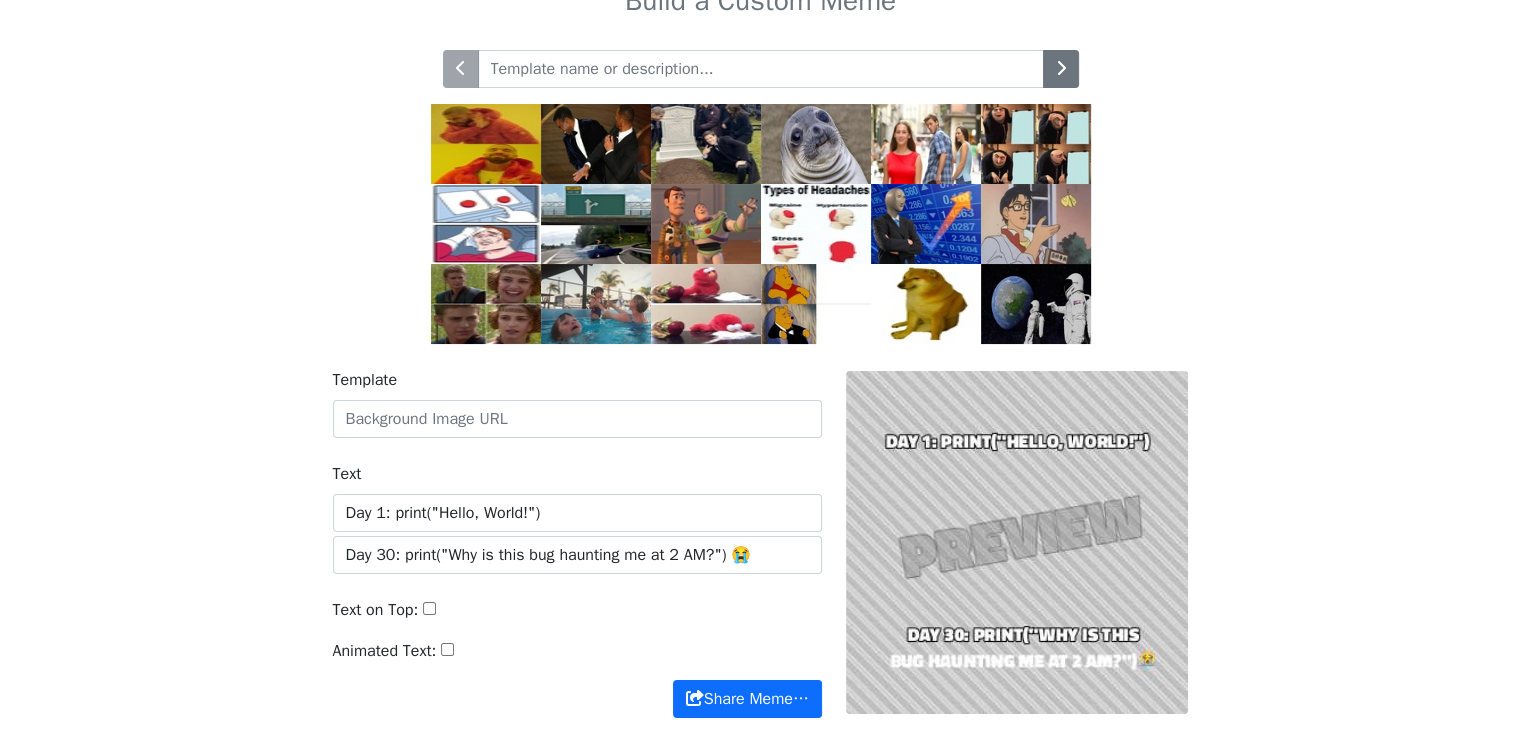 click on "Animated Text:" at bounding box center (447, 649) 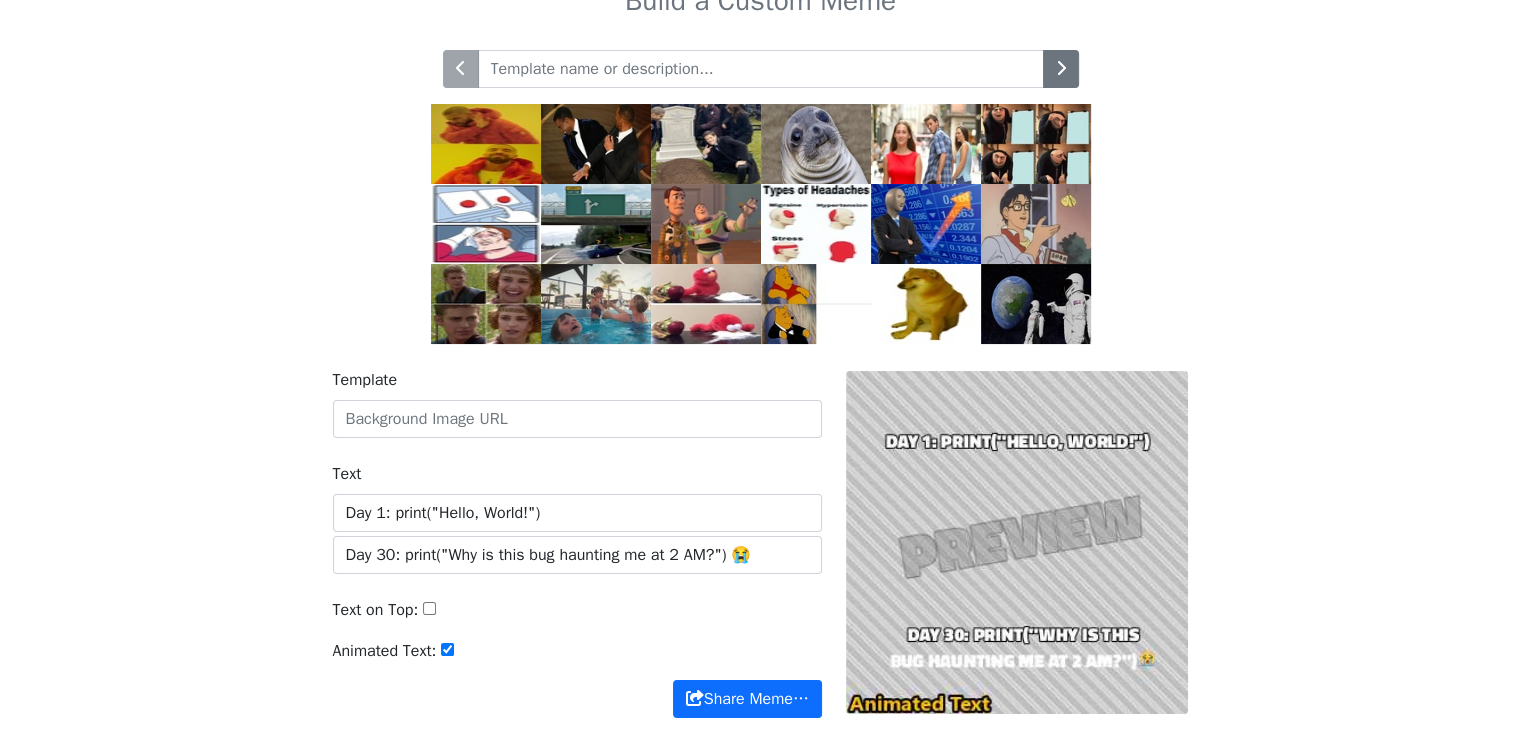 click on "Animated Text:" at bounding box center (447, 649) 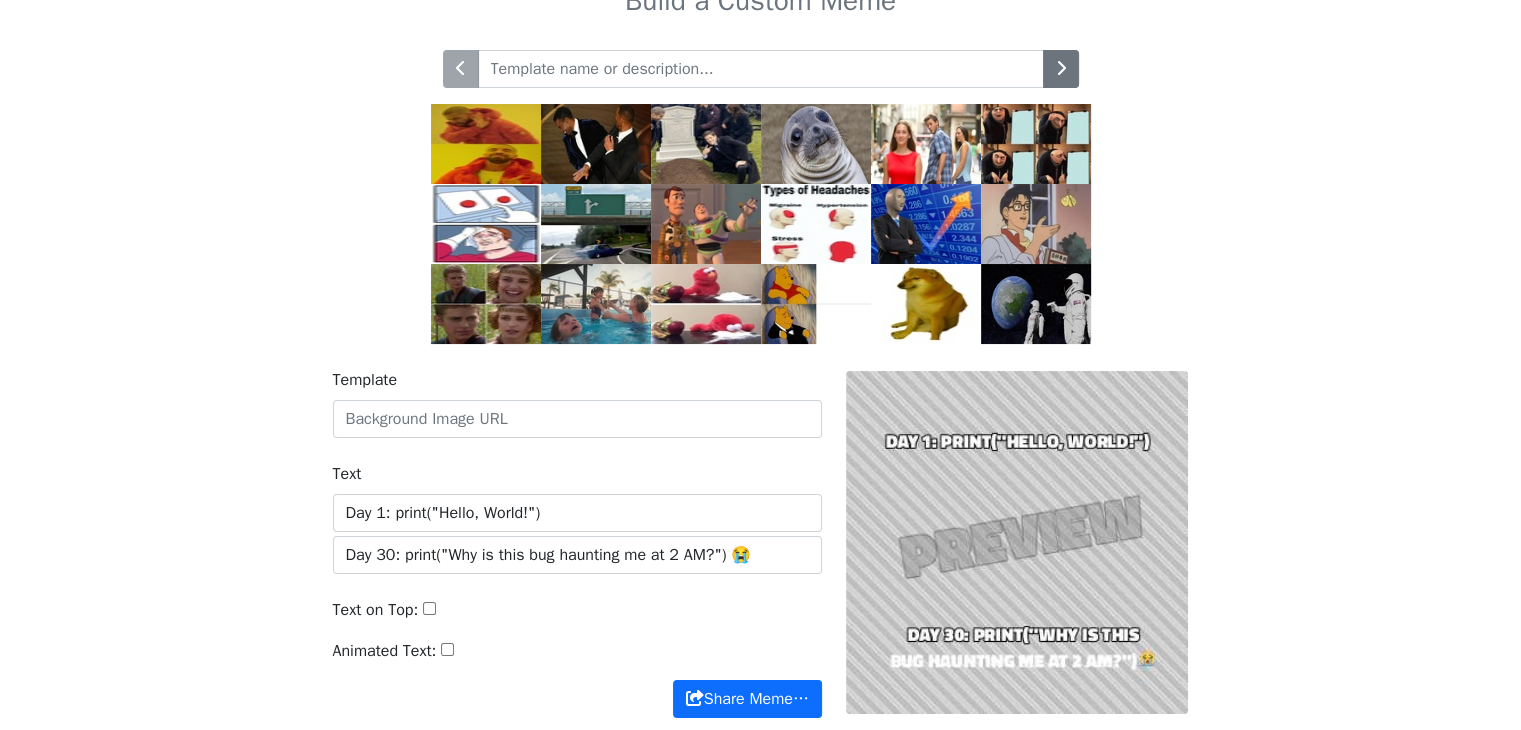 click at bounding box center [1017, 543] 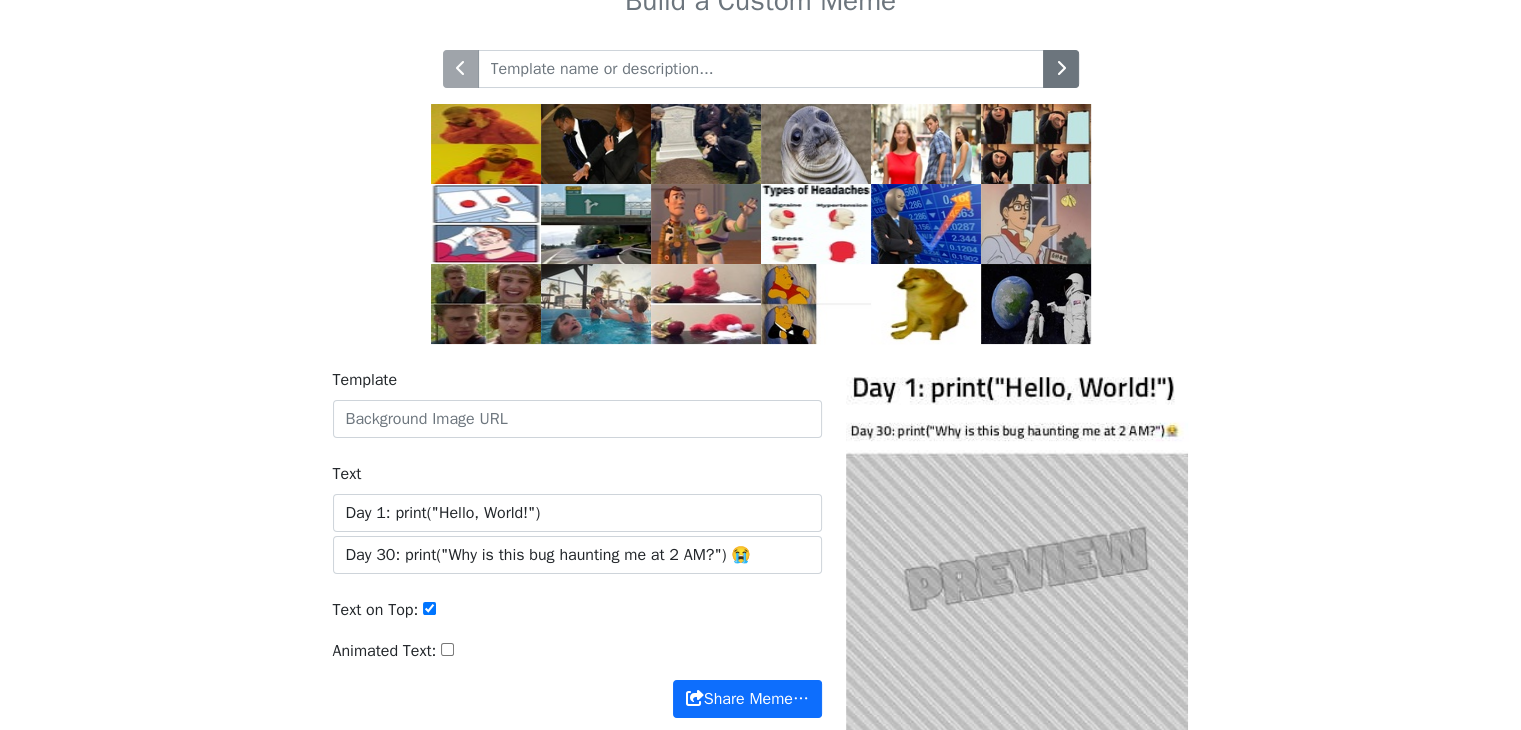 click on "Text on Top:" at bounding box center [429, 608] 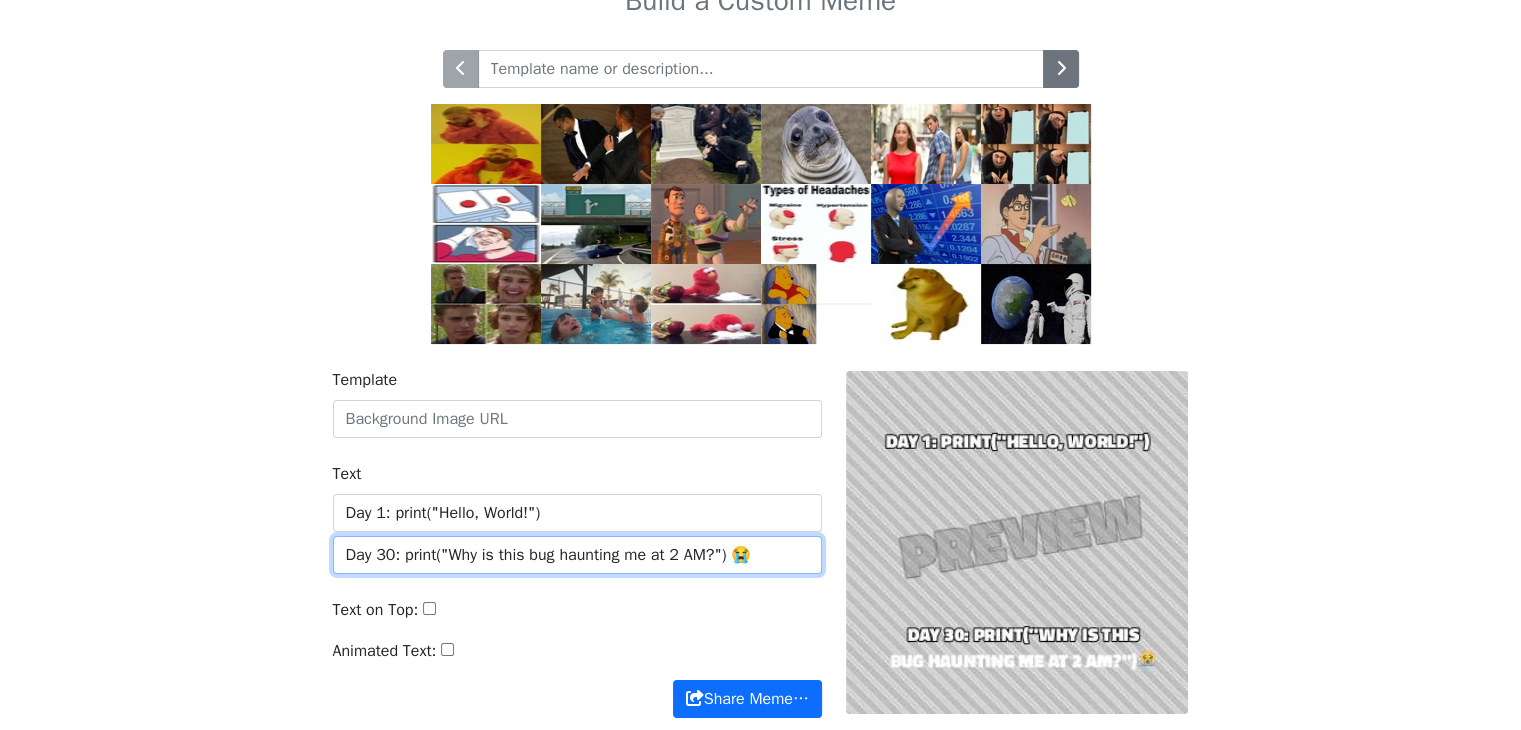 click on "Day 30: print("Why is this bug haunting me at 2 AM?") 😭" at bounding box center [577, 555] 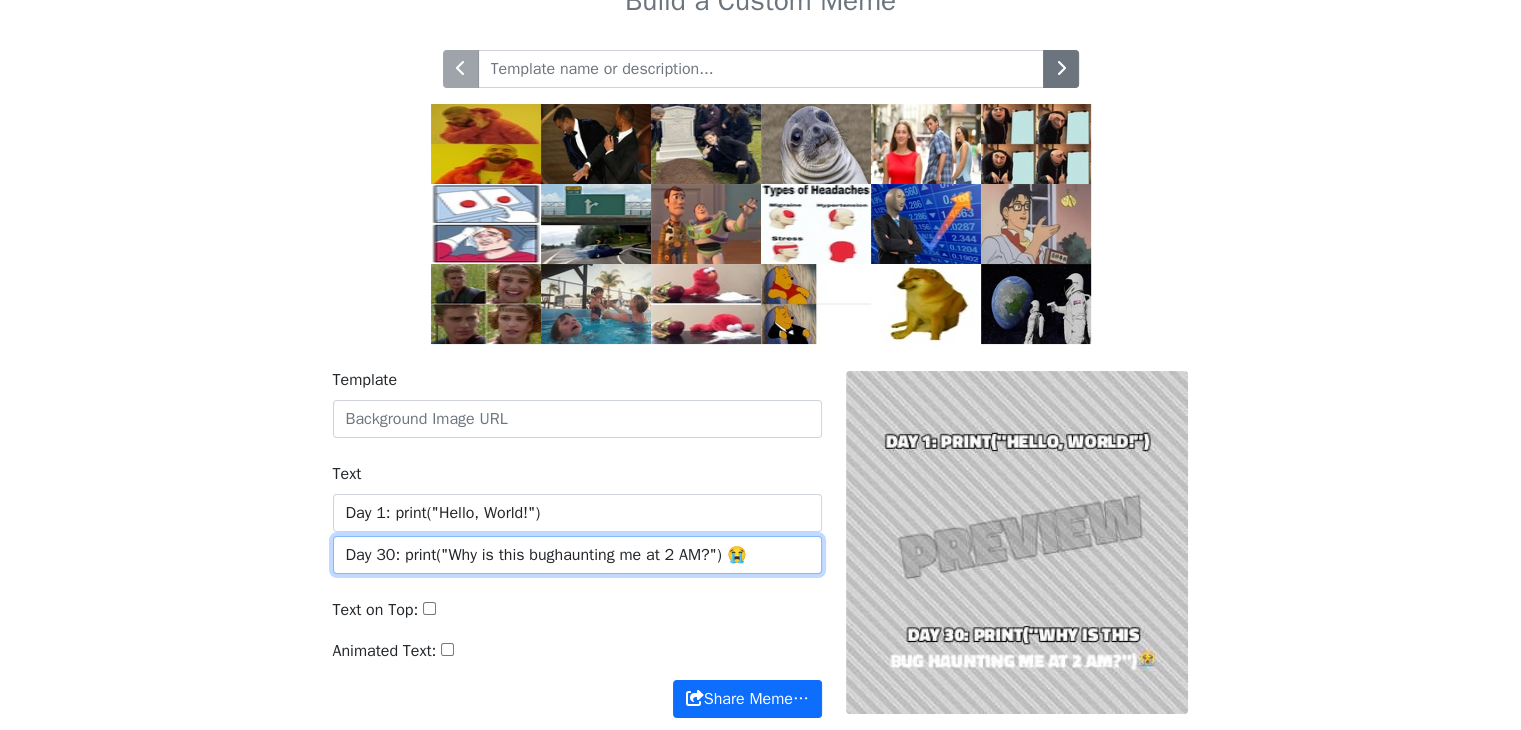 type on "Day 30: print("Why is this bughaunting me at 2 AM?") 😭" 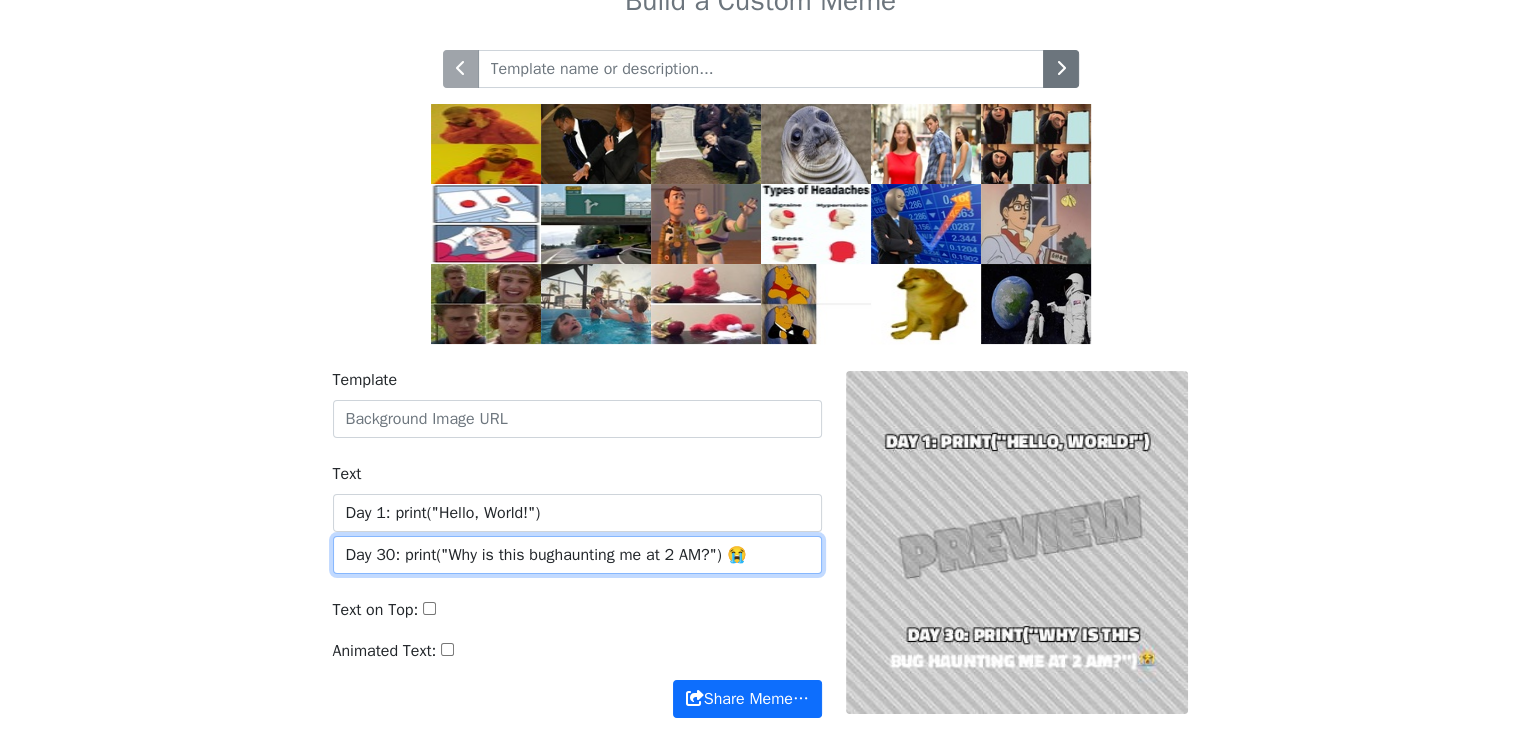 click on "Share Meme…" at bounding box center [747, 699] 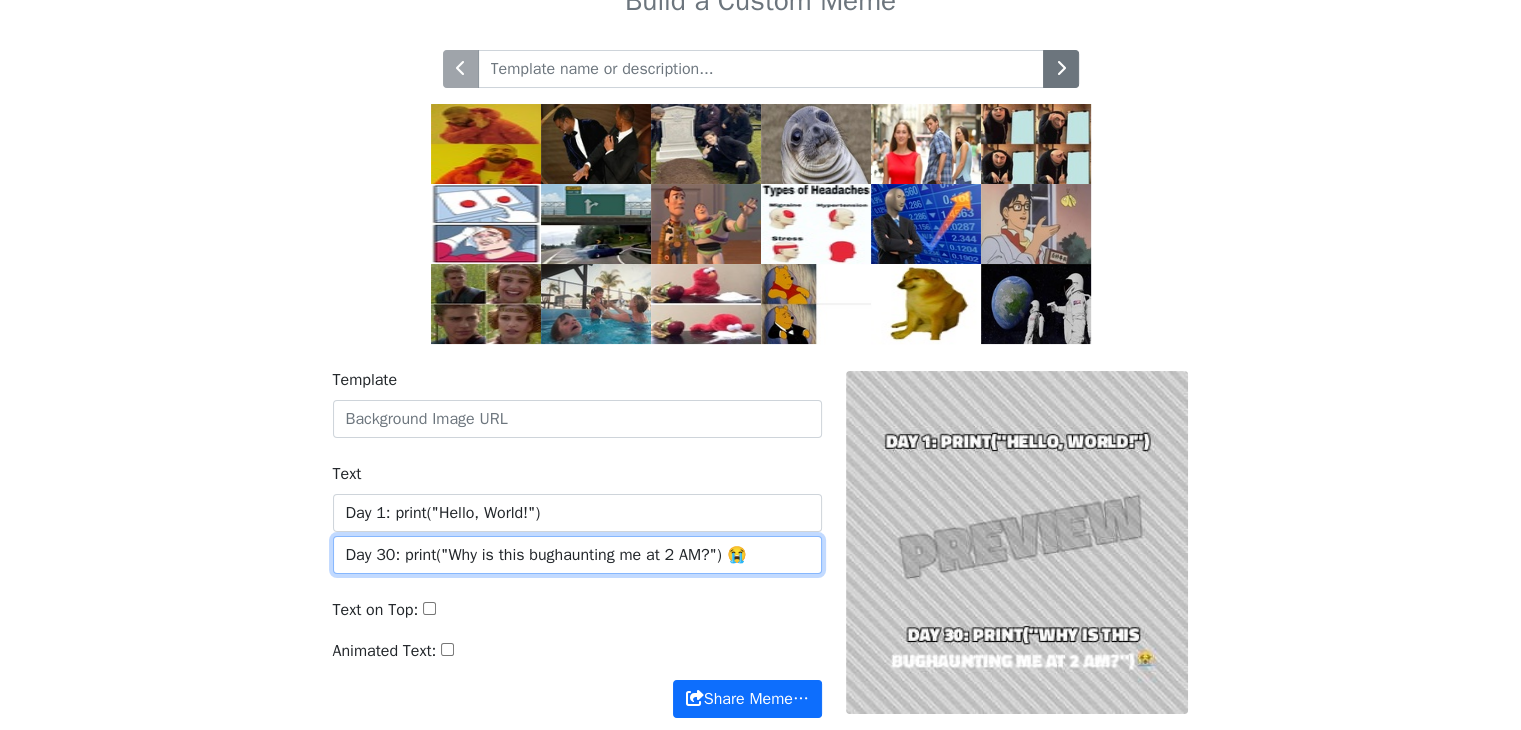 click on "Day 30: print("Why is this bughaunting me at 2 AM?") 😭" at bounding box center (577, 555) 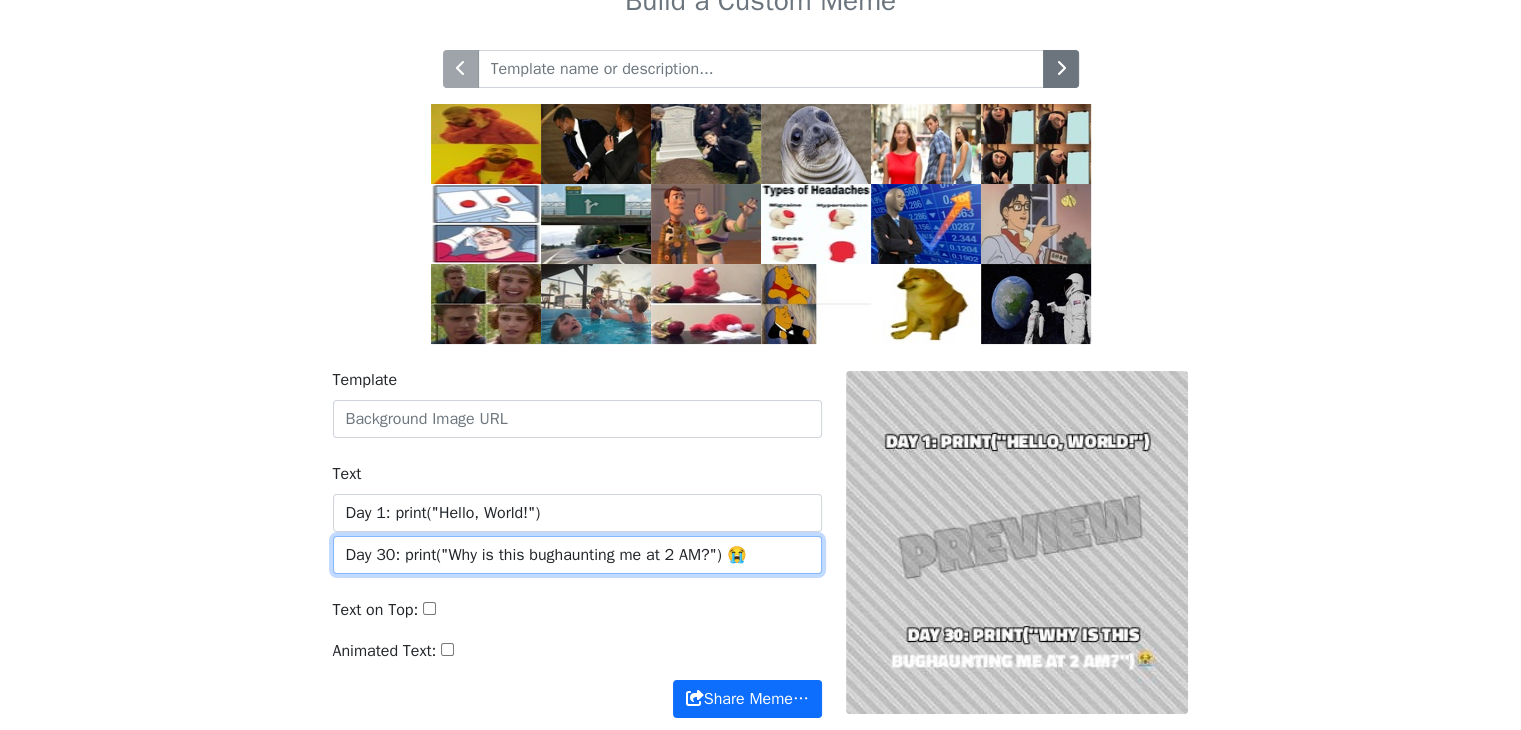 click on "Day 30: print("Why is this bughaunting me at 2 AM?") 😭" at bounding box center [577, 555] 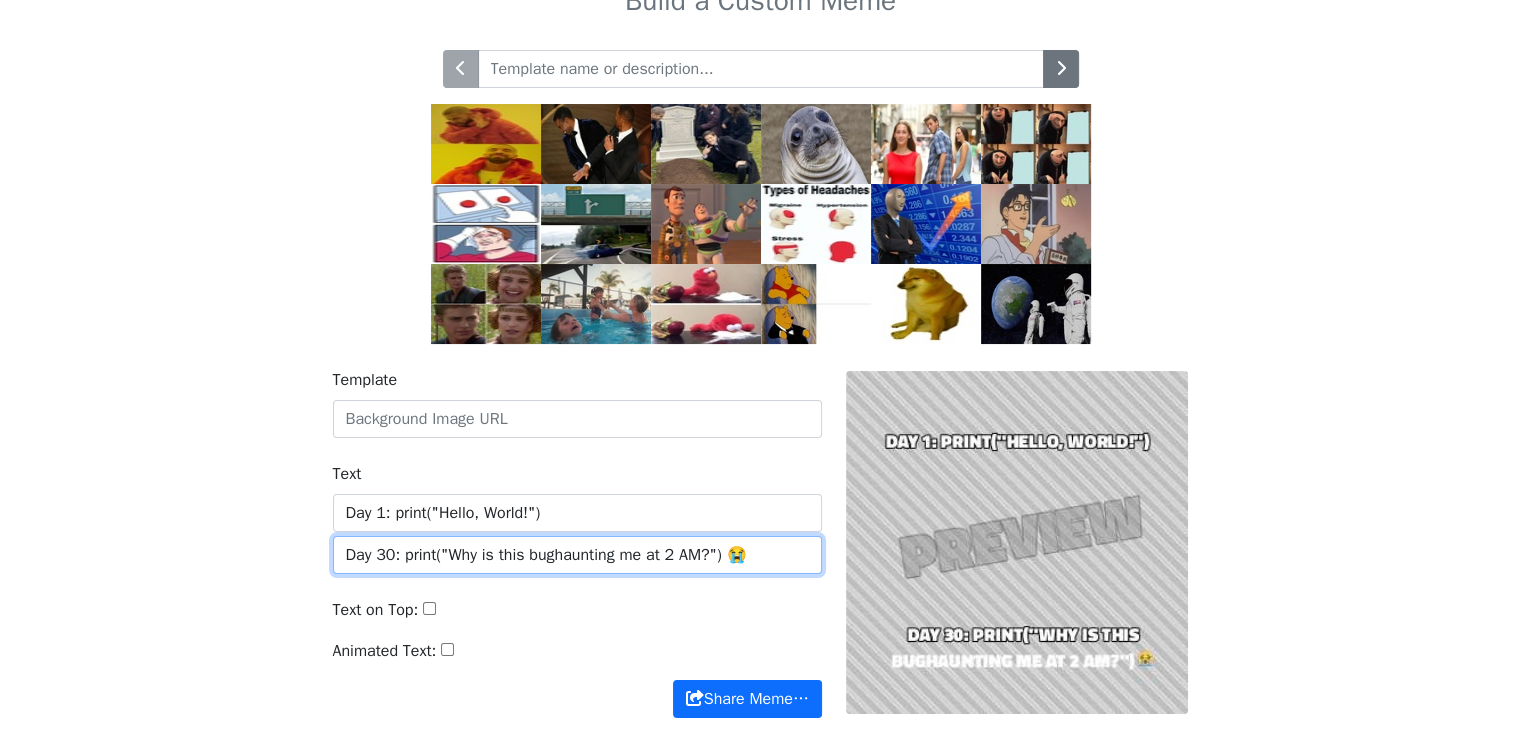 click on "Share Meme…" at bounding box center (747, 699) 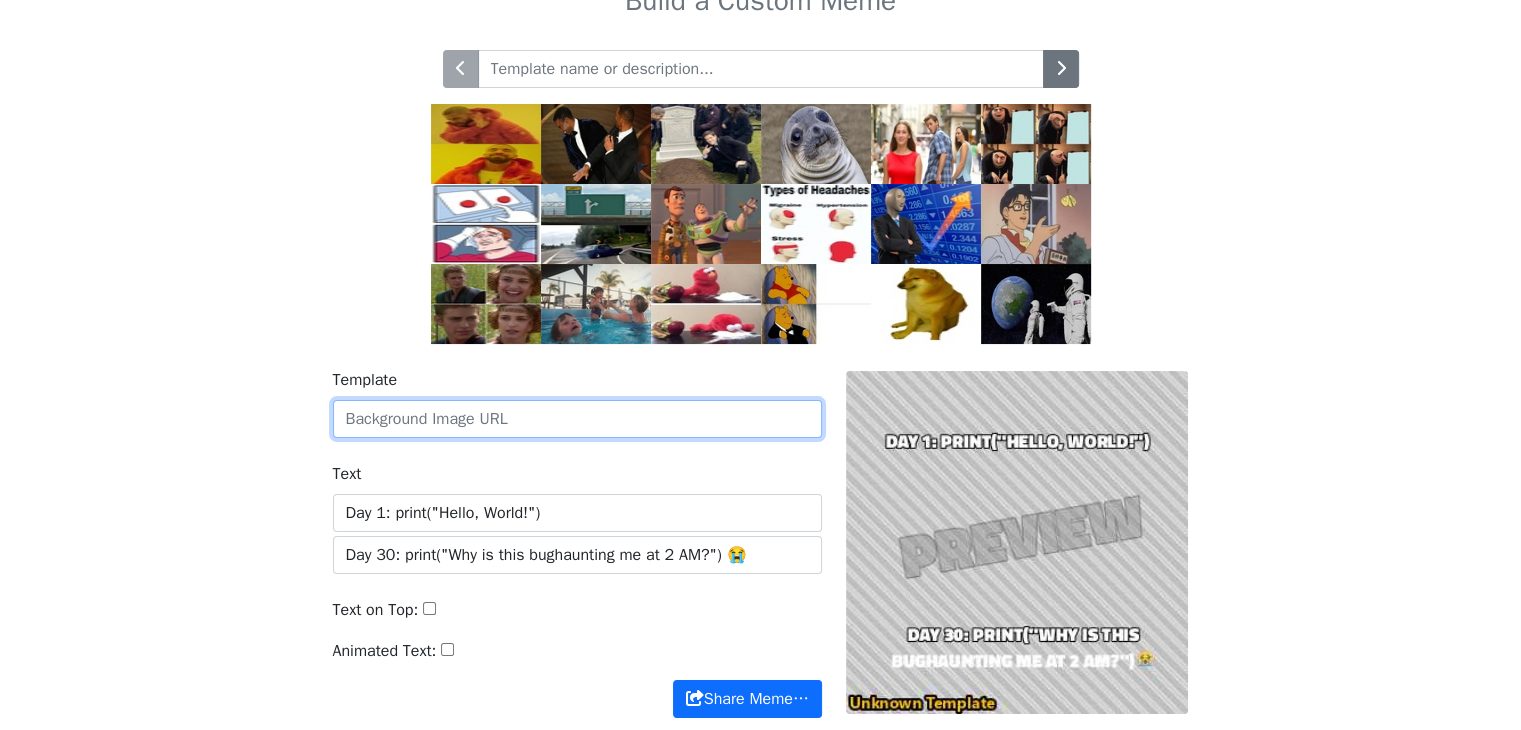 type 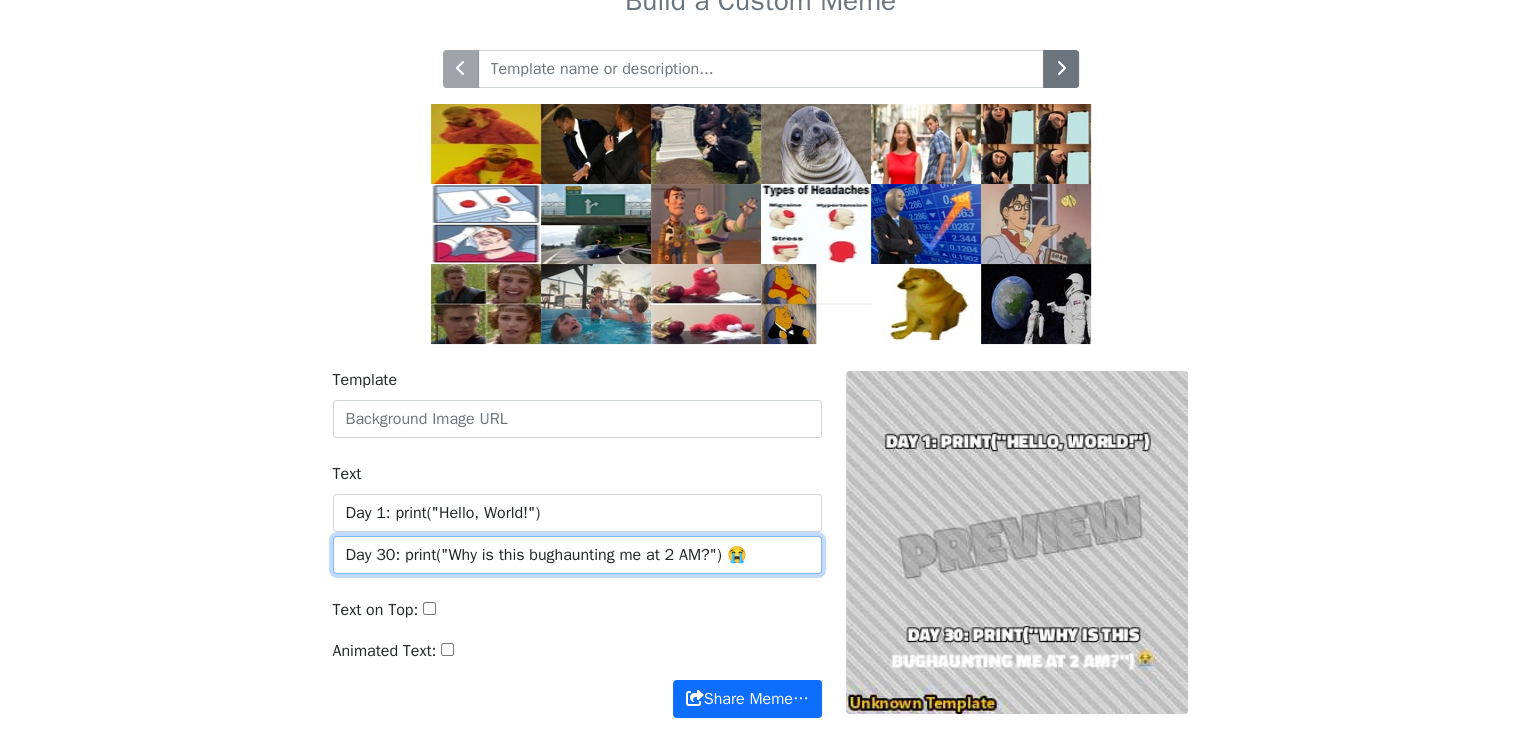 click on "Day 30: print("Why is this bughaunting me at 2 AM?") 😭" at bounding box center (577, 555) 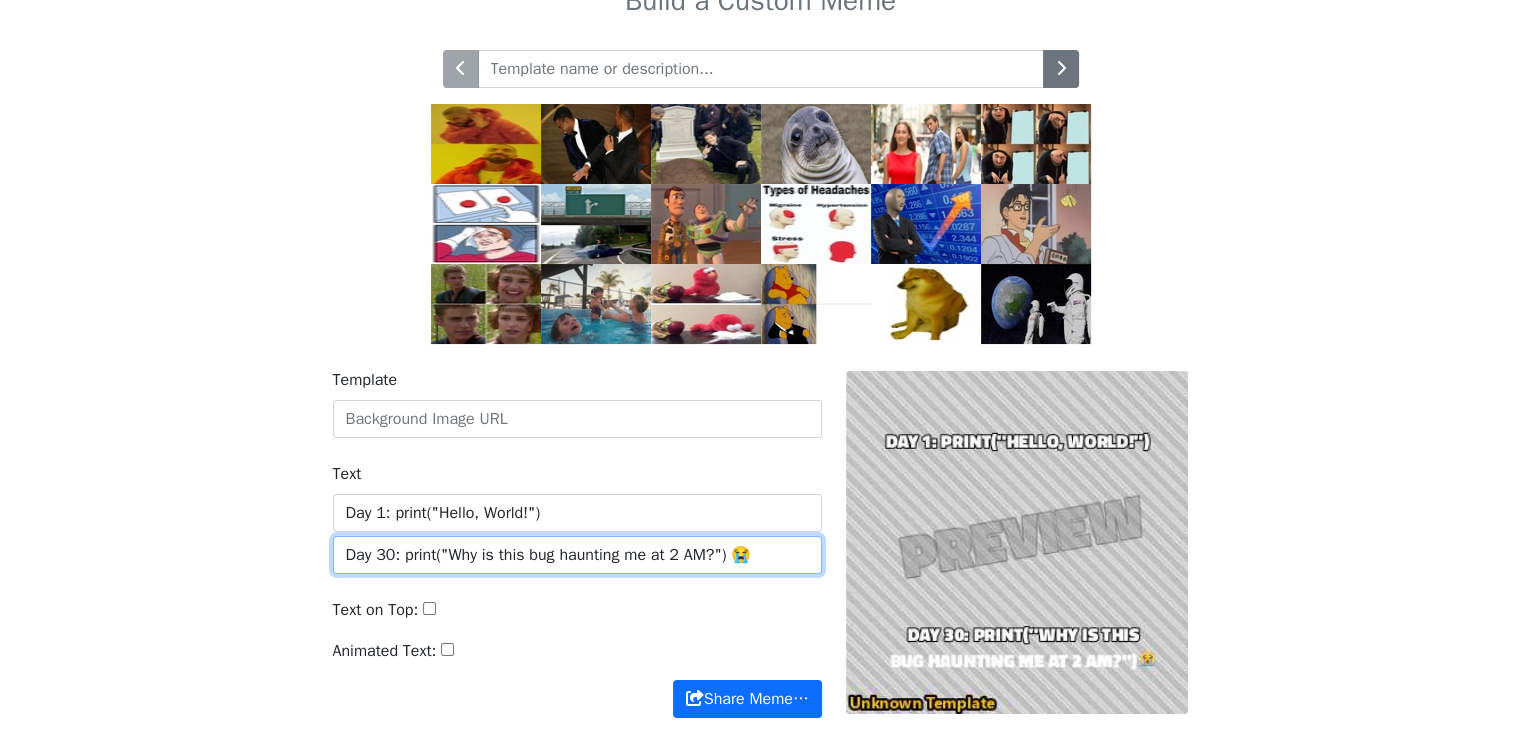 click on "Day 30: print("Why is this bug haunting me at 2 AM?") 😭" at bounding box center [577, 555] 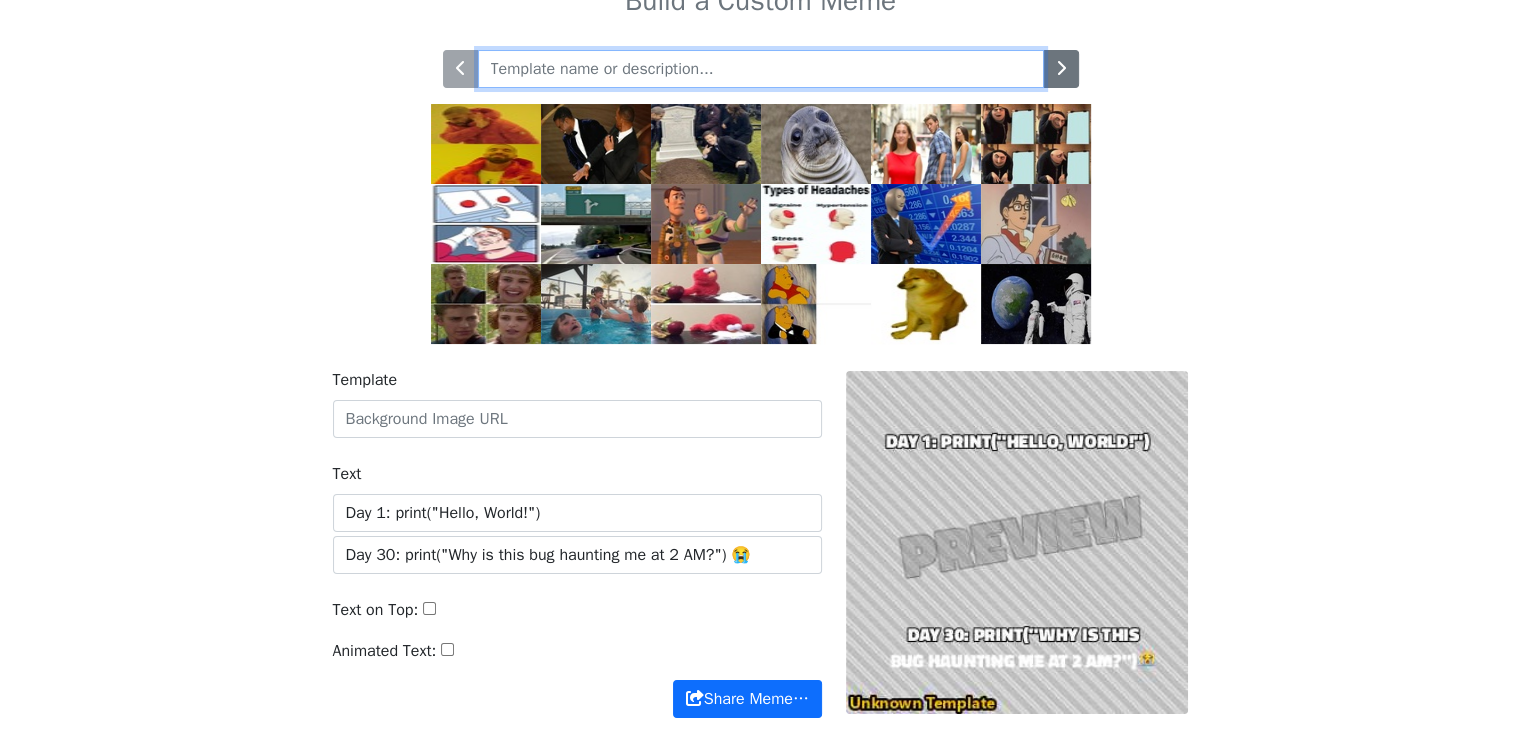click at bounding box center [761, 69] 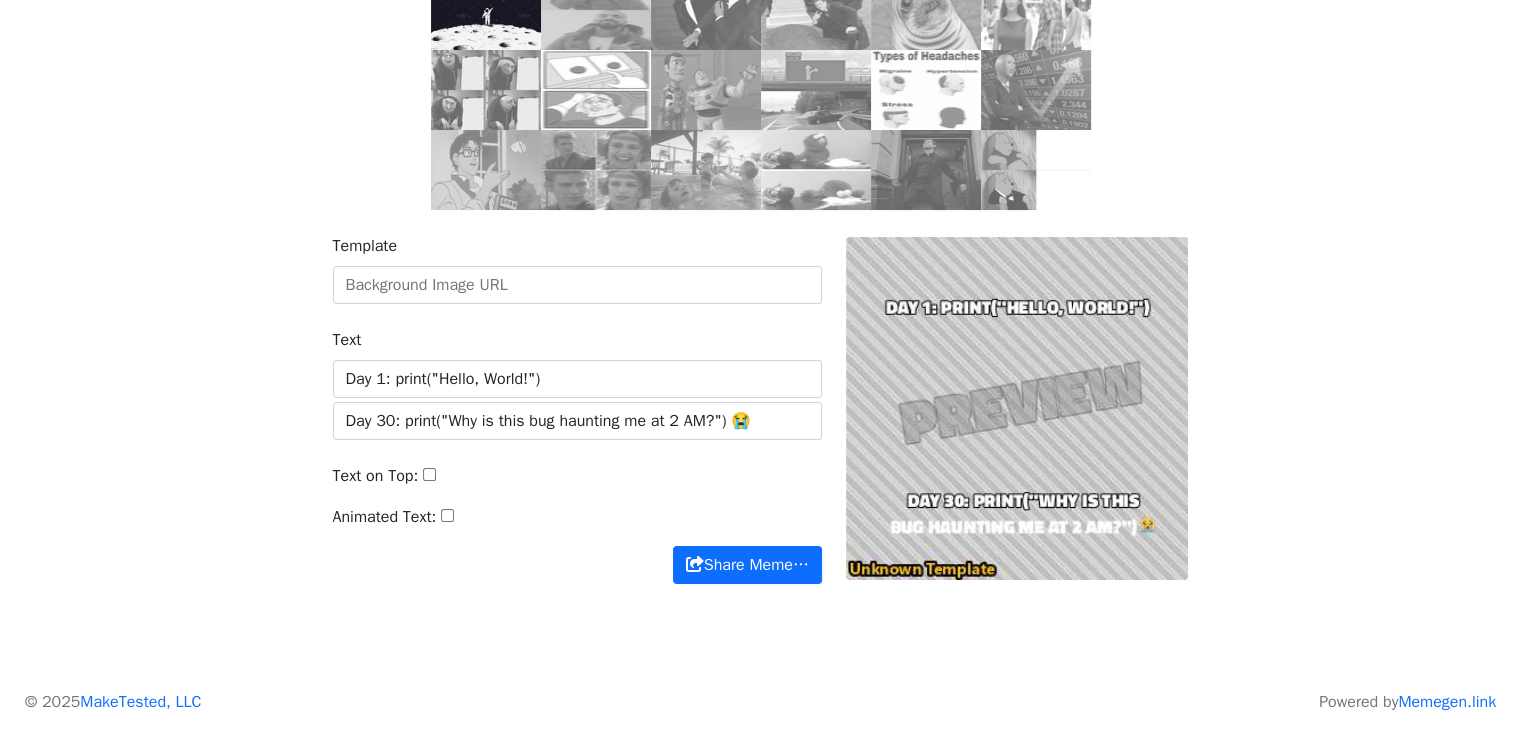 scroll, scrollTop: 0, scrollLeft: 0, axis: both 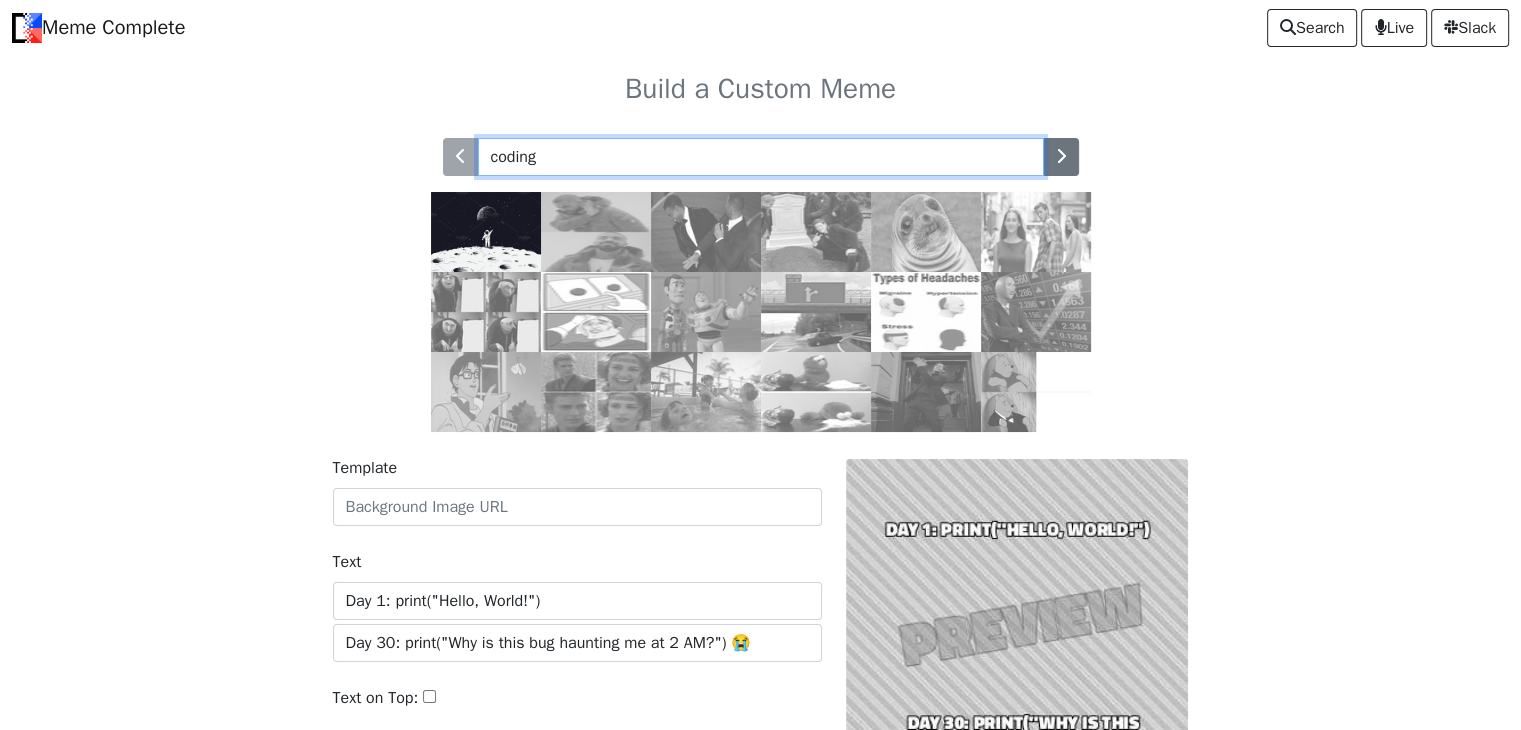 type on "coding" 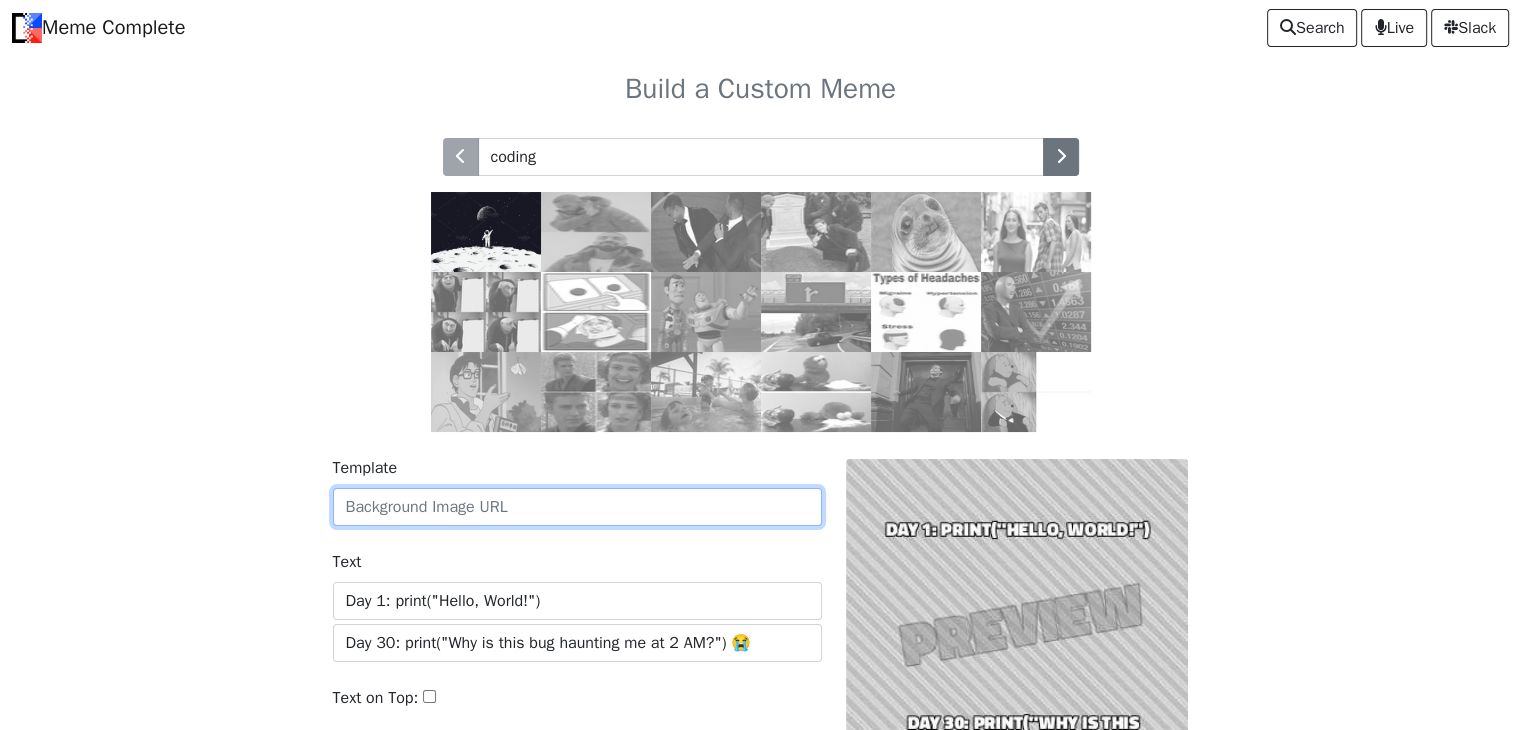 click on "Template" at bounding box center [577, 507] 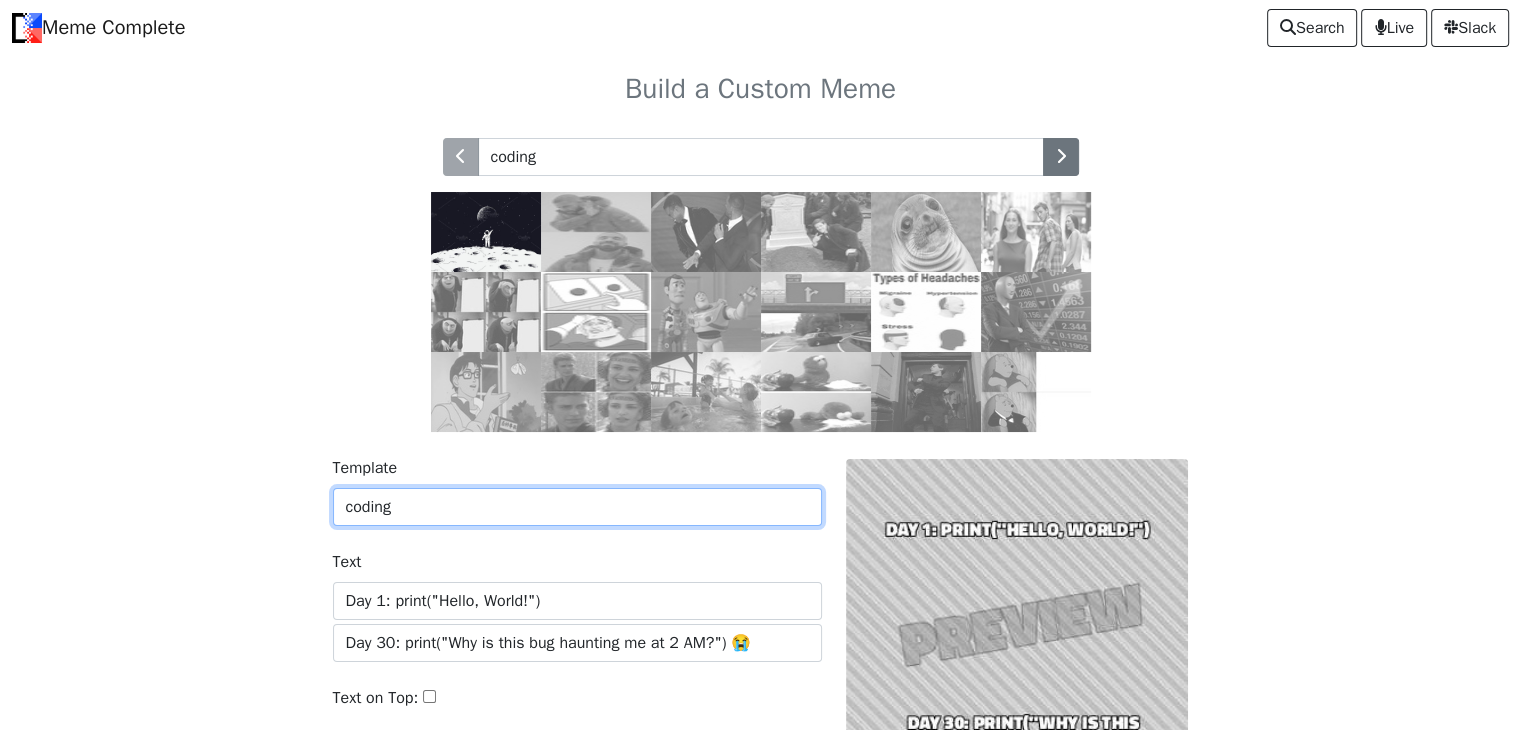 type on "coding" 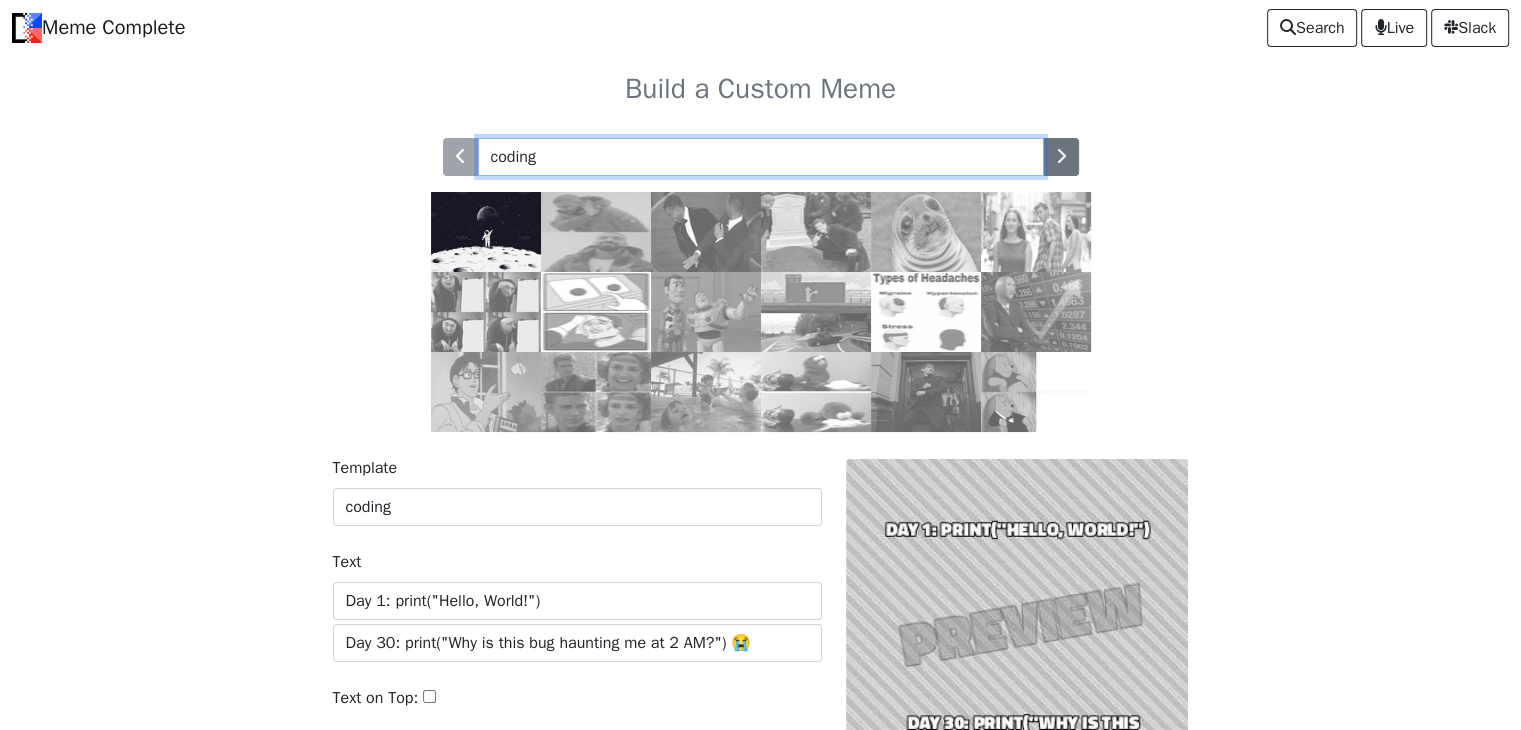 click on "coding" at bounding box center (761, 157) 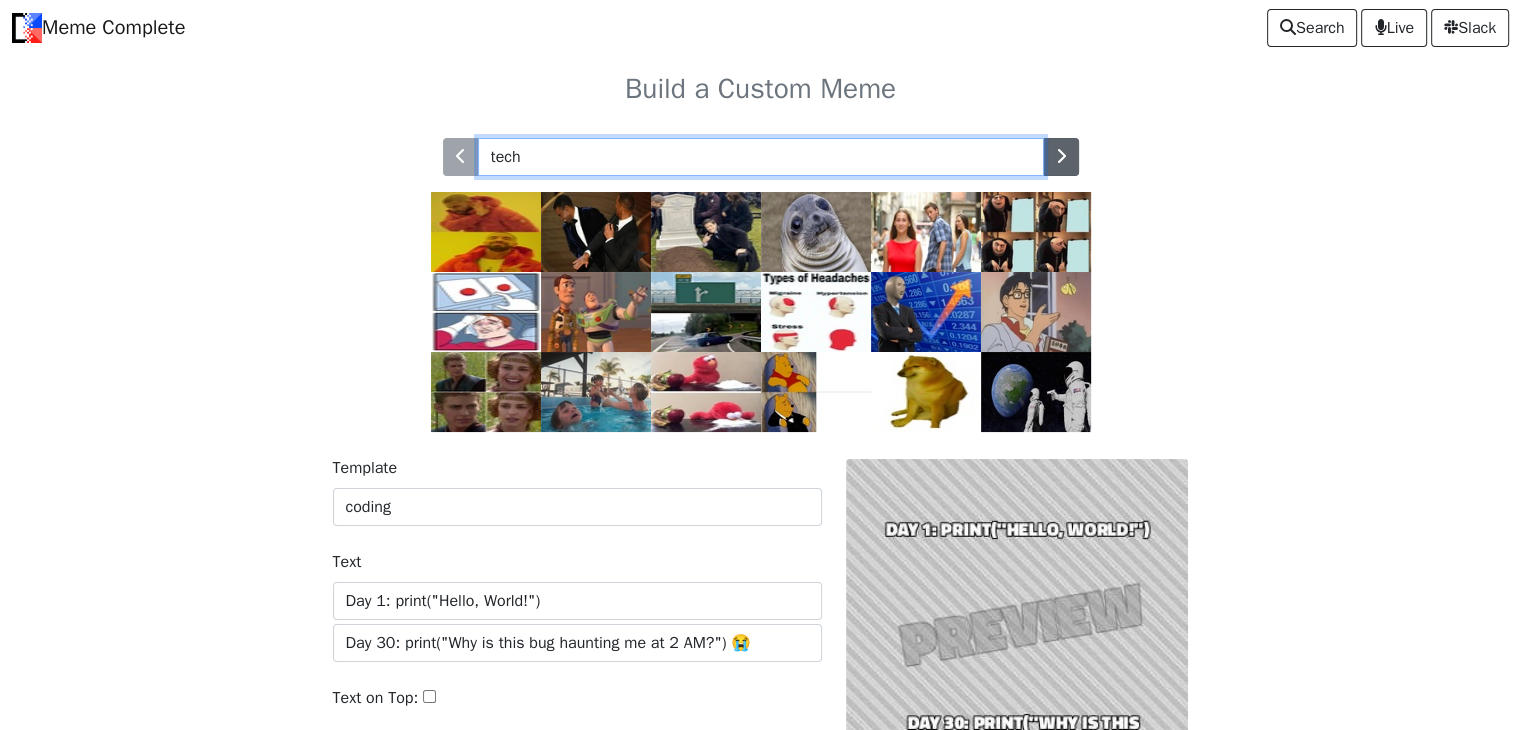 type on "tech" 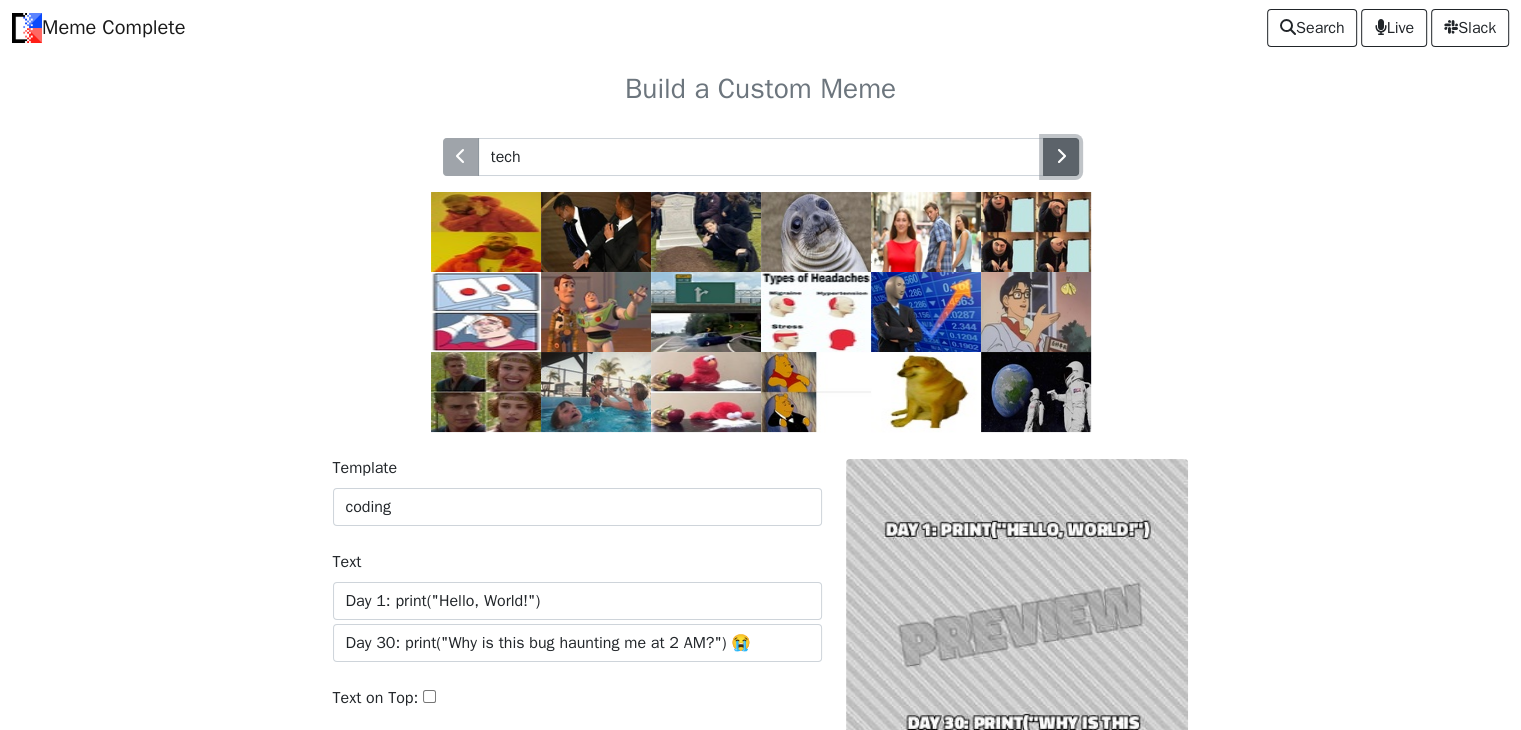 click at bounding box center (1061, 157) 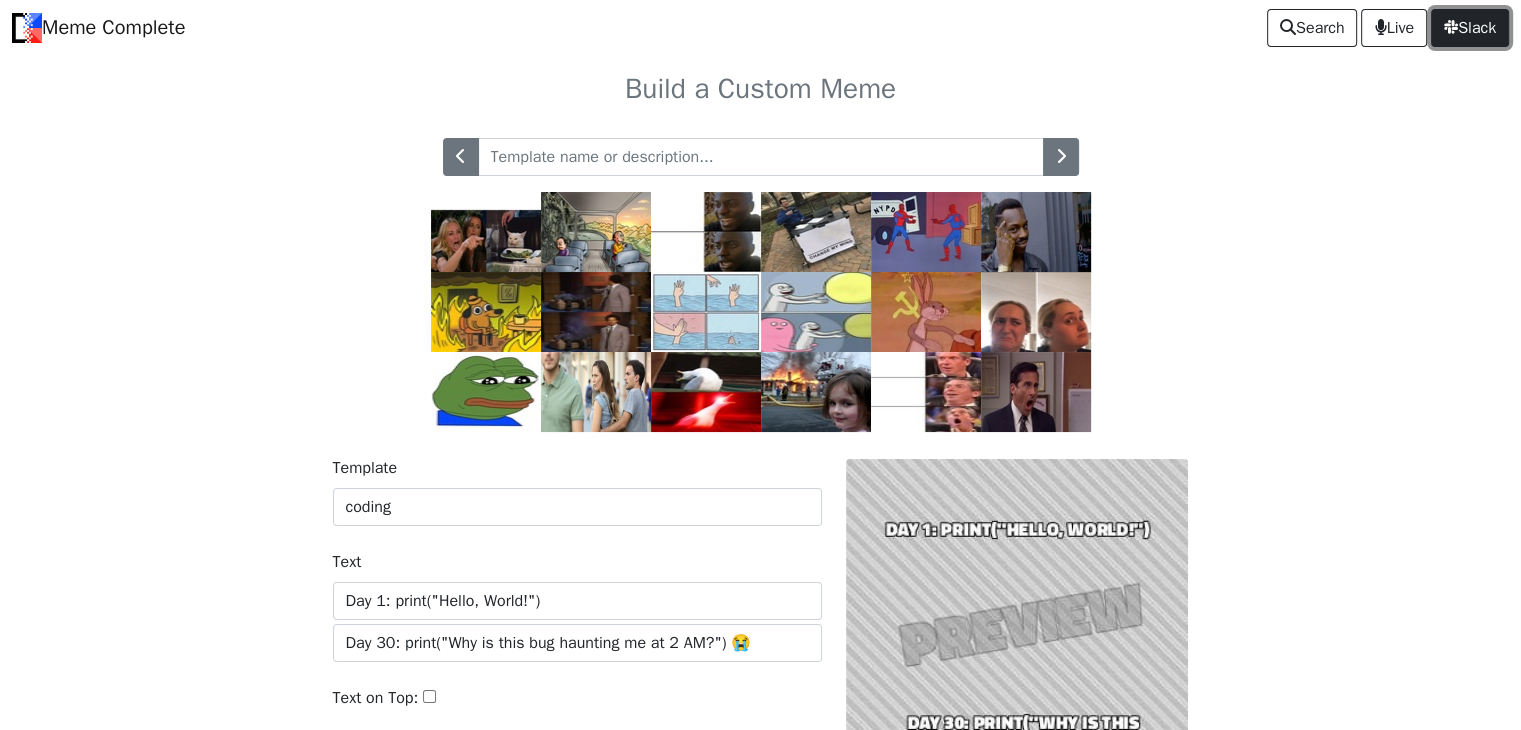 click on "Slack" at bounding box center (1470, 28) 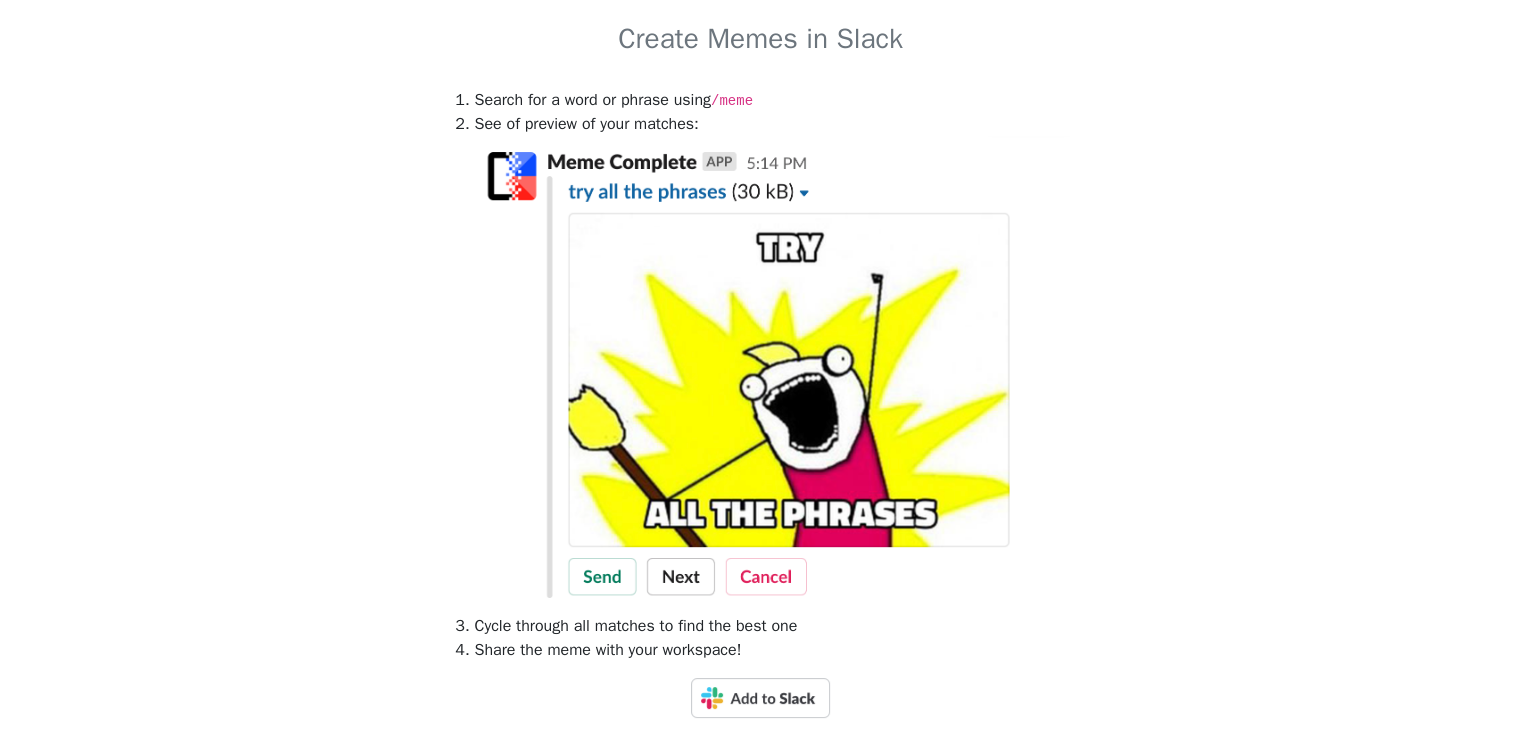 scroll, scrollTop: 0, scrollLeft: 0, axis: both 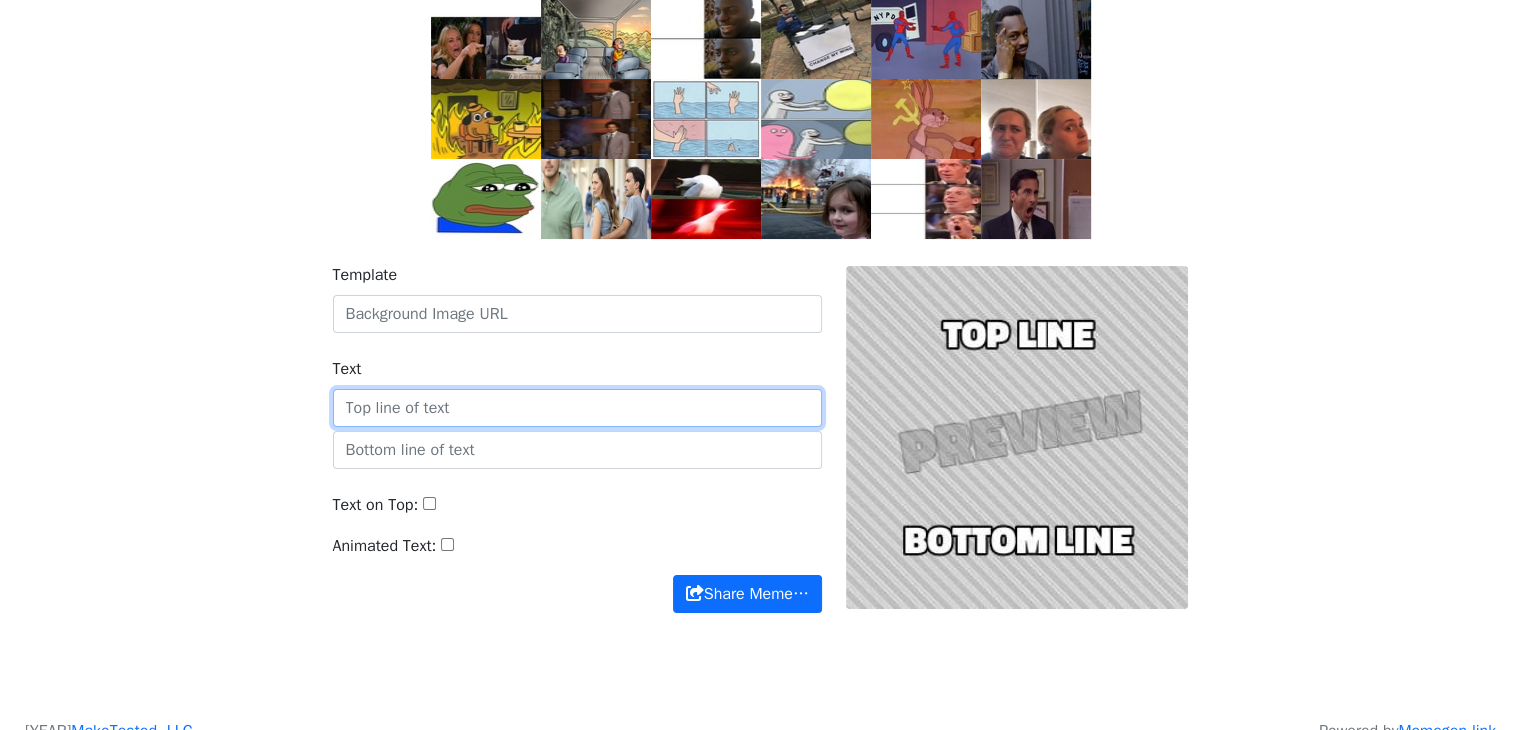 click on "Text" at bounding box center (577, 408) 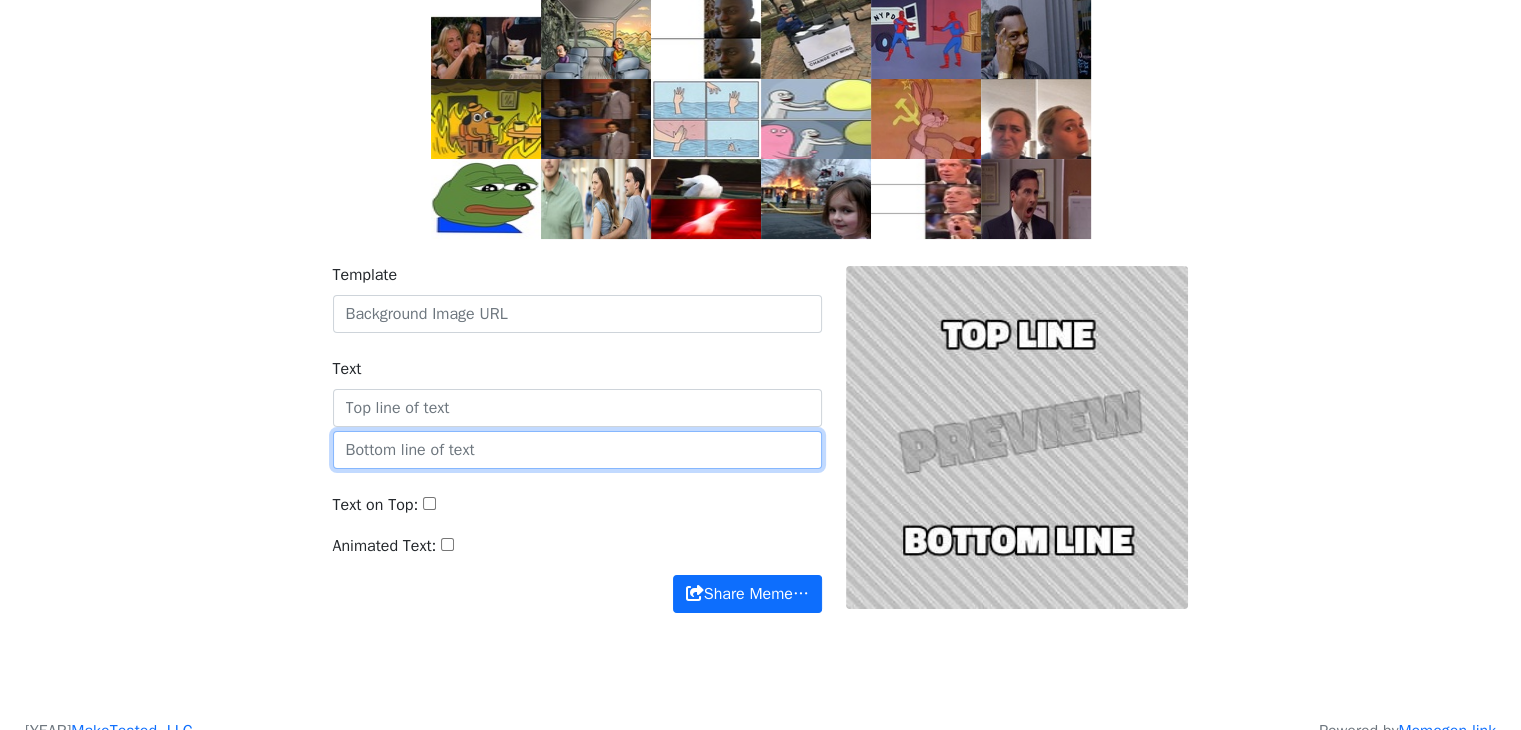 click at bounding box center (577, 450) 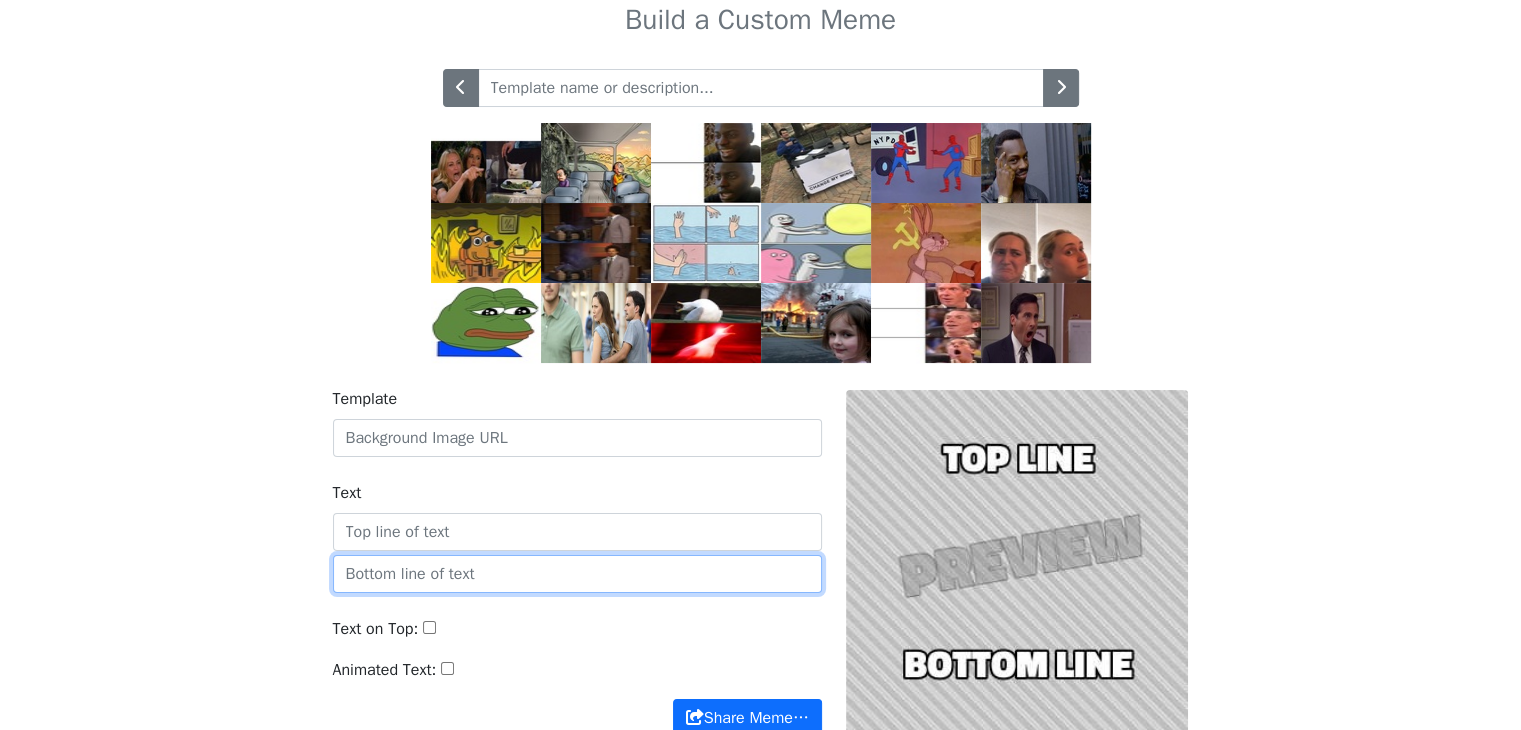 scroll, scrollTop: 0, scrollLeft: 0, axis: both 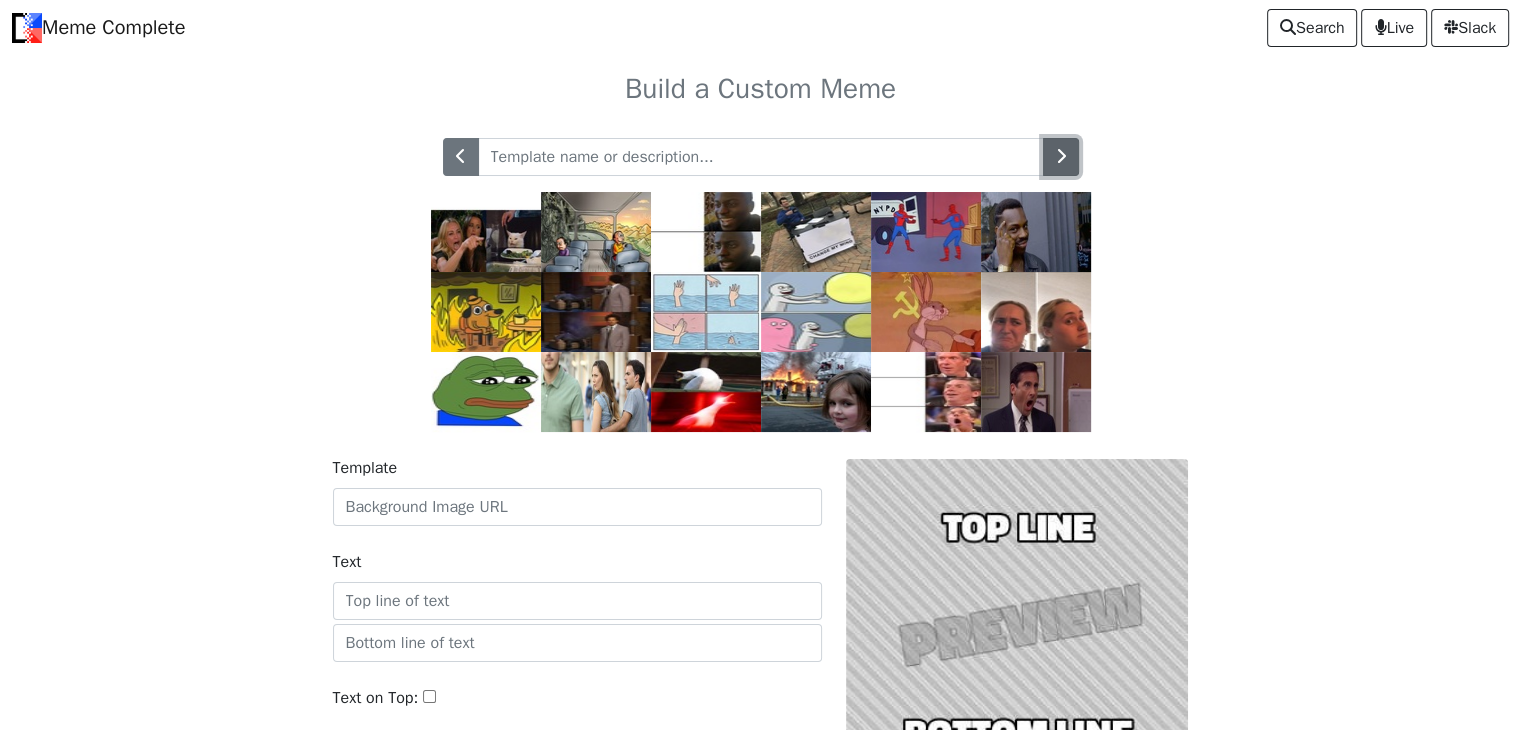 click at bounding box center [1061, 156] 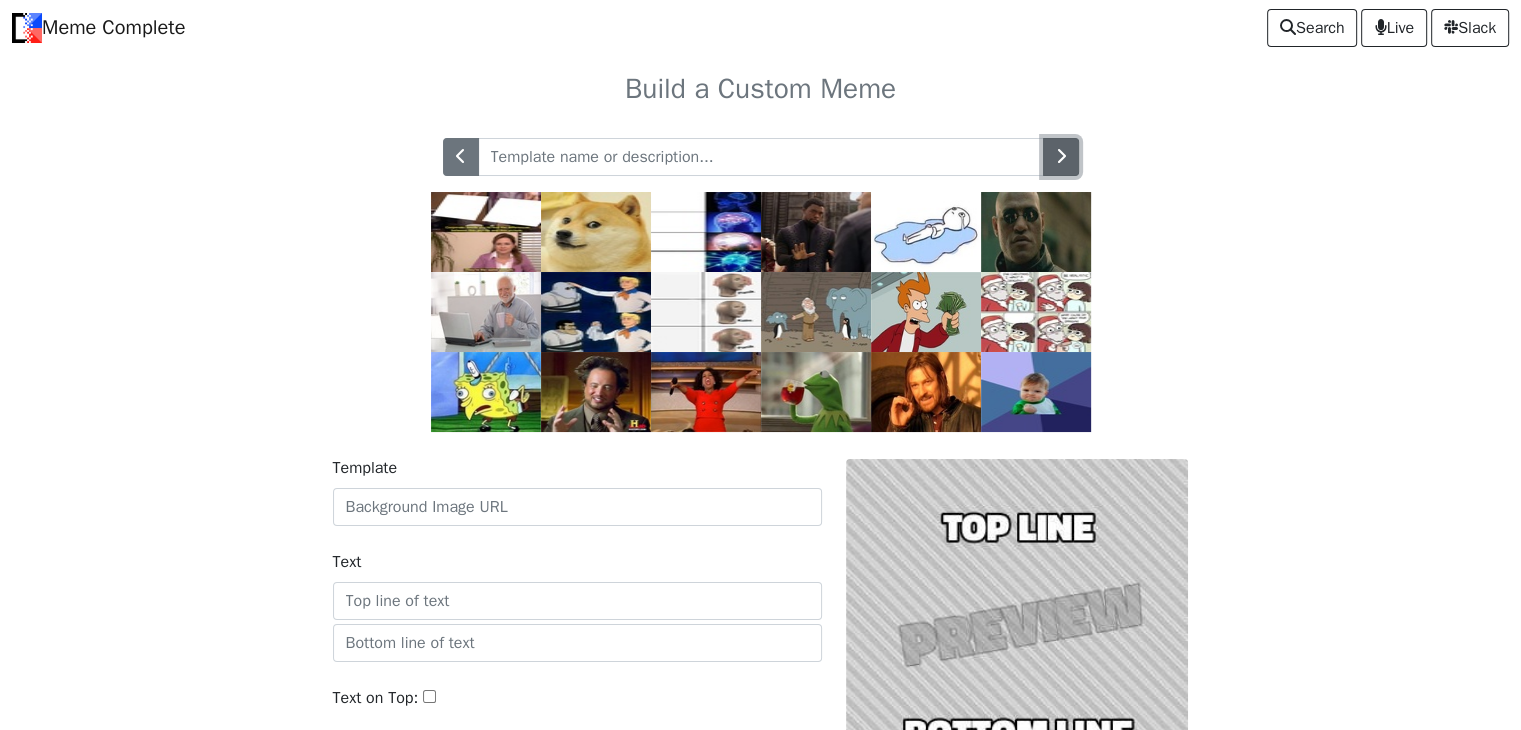 click at bounding box center (1061, 156) 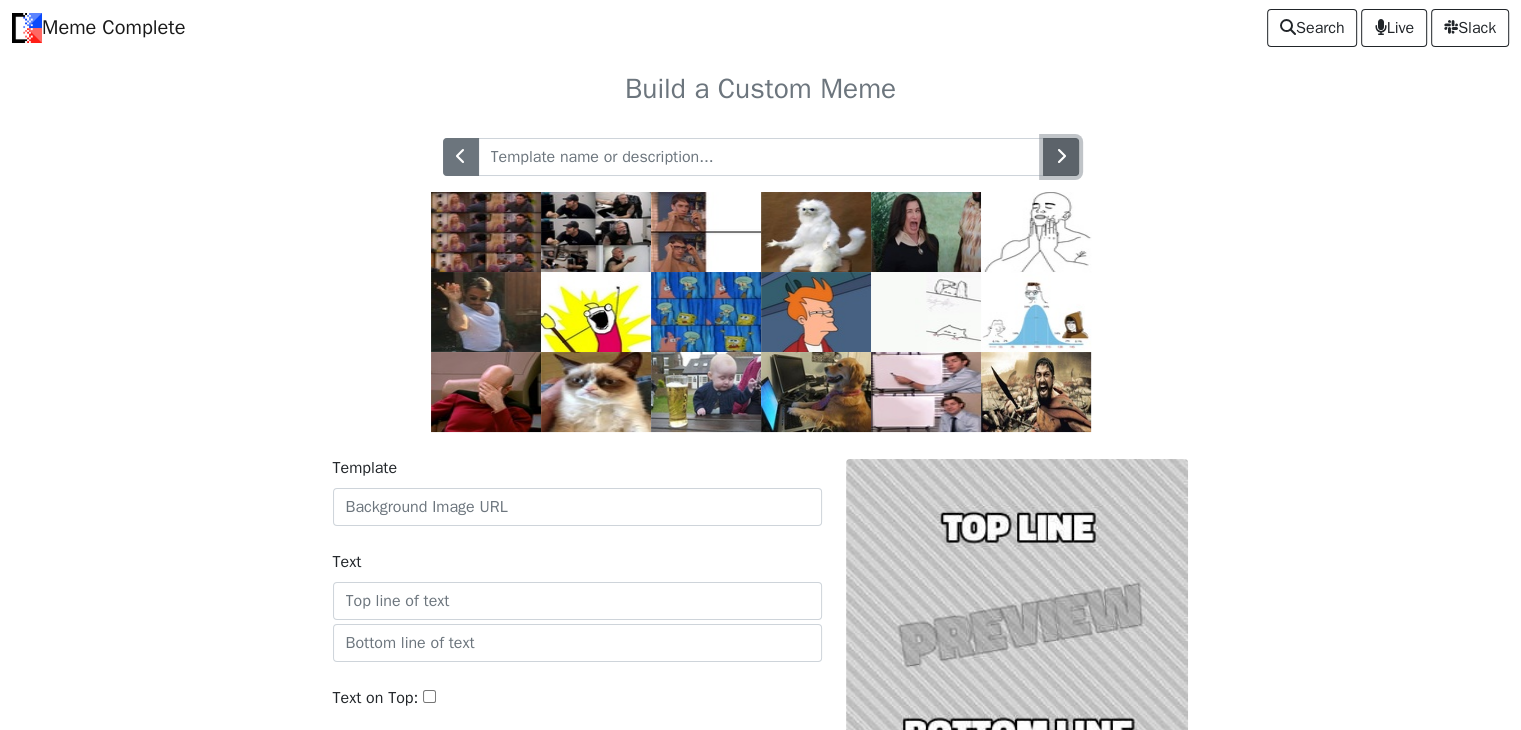click at bounding box center (1061, 156) 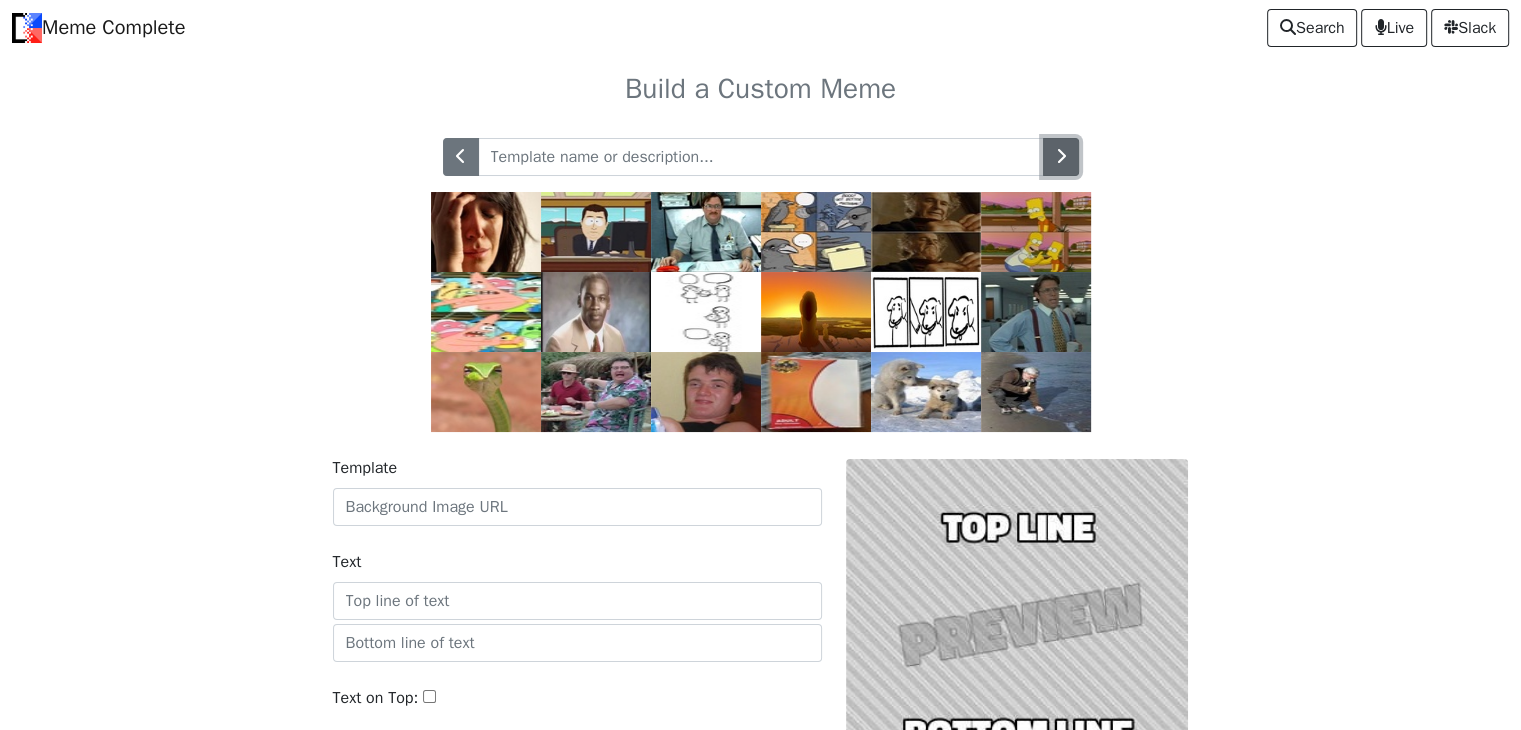 click at bounding box center (1061, 156) 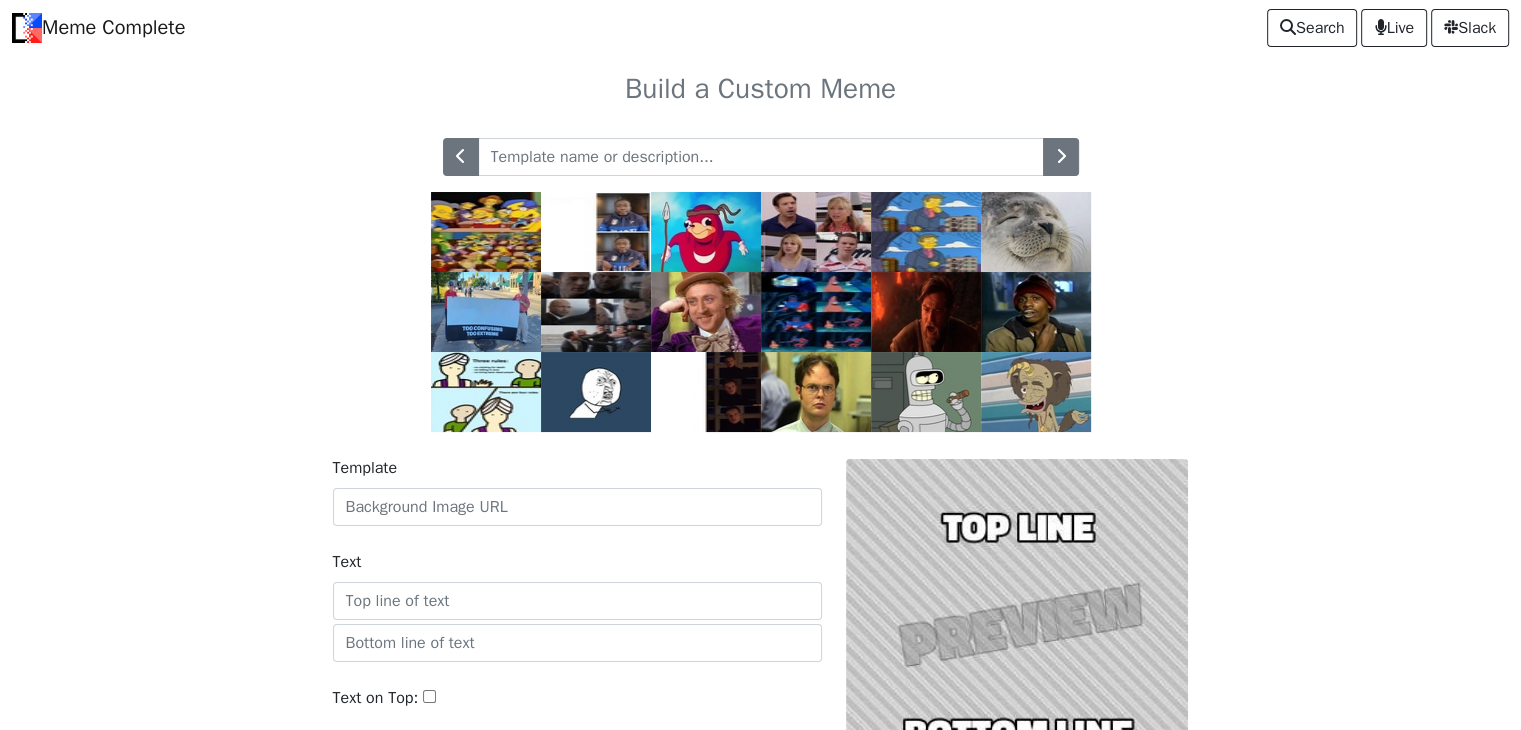 click at bounding box center (596, 232) 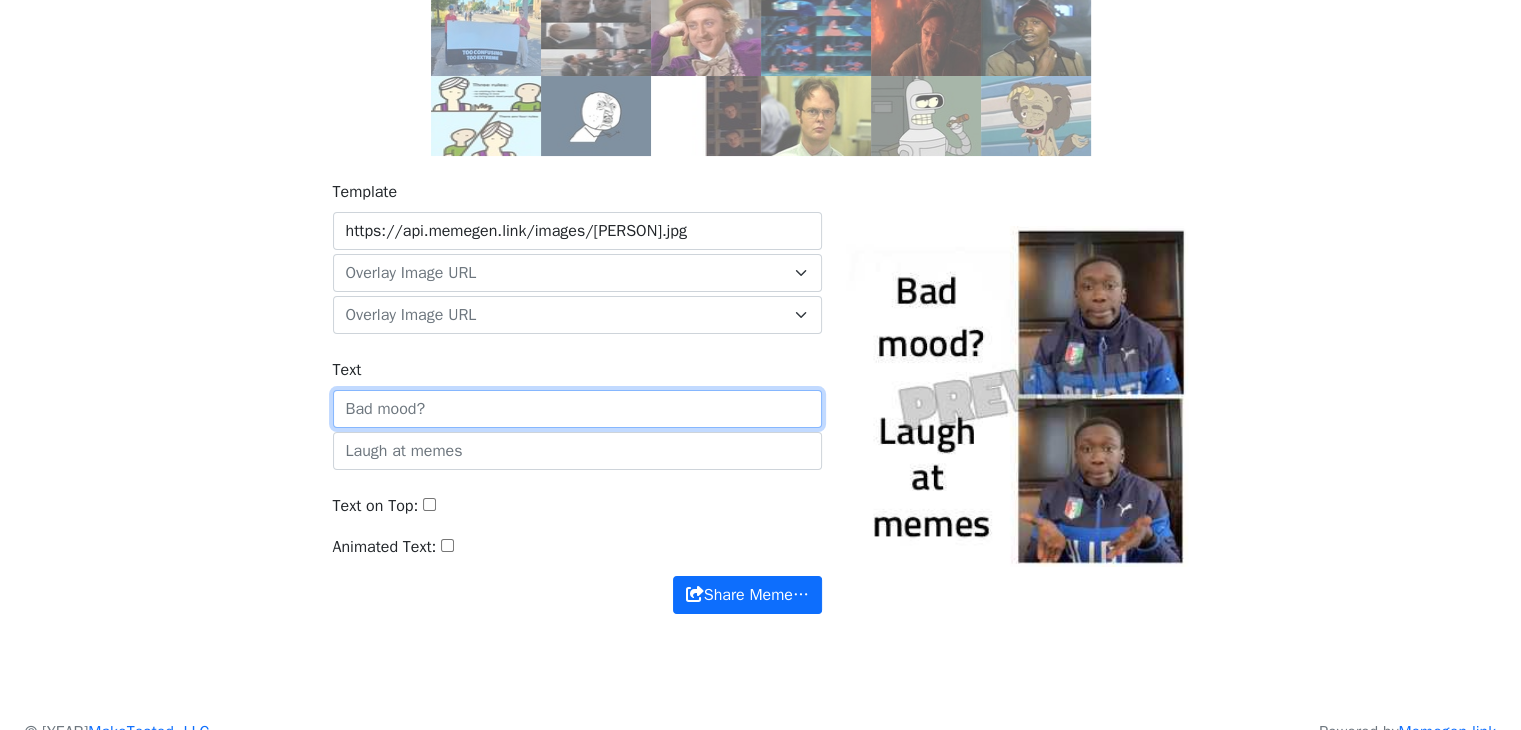scroll, scrollTop: 288, scrollLeft: 0, axis: vertical 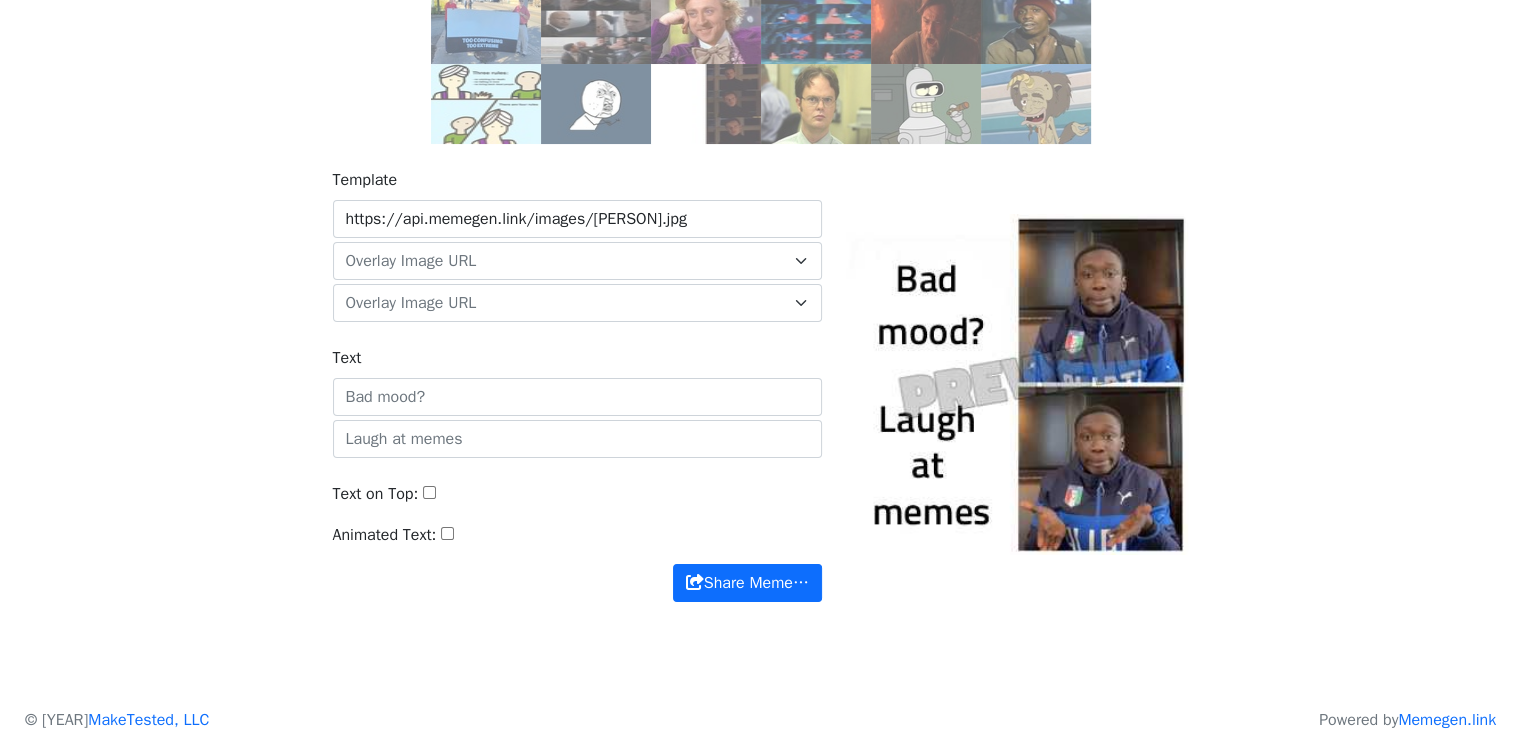 click on "Template
https://api.memegen.link/images/[PERSON].jpg
default
https://memecomplete.com/static/images/logo.png
https://upload.wikimedia.org/wikipedia/en/9/9d/a_short_hike.png
https://www.planetware.com/wpimages/2018/09/oregon-sublimity-best-hiking-trails-trails-silver-falls-state-park-trail-of-ten-falls.jpg
Overlay Image URL
default
https://memecomplete.com/static/images/logo.png
https://upload.wikimedia.org/wikipedia/en/9/9d/a_short_hike.png
https://www.planetware.com/wpimages/2018/09/oregon-sublimity-best-hiking-trails-trails-silver-falls-state-park-trail-of-ten-falls.jpg
Overlay Image URL
Text
Text on Top:
Animated Text:
Share Meme…" at bounding box center [761, 397] 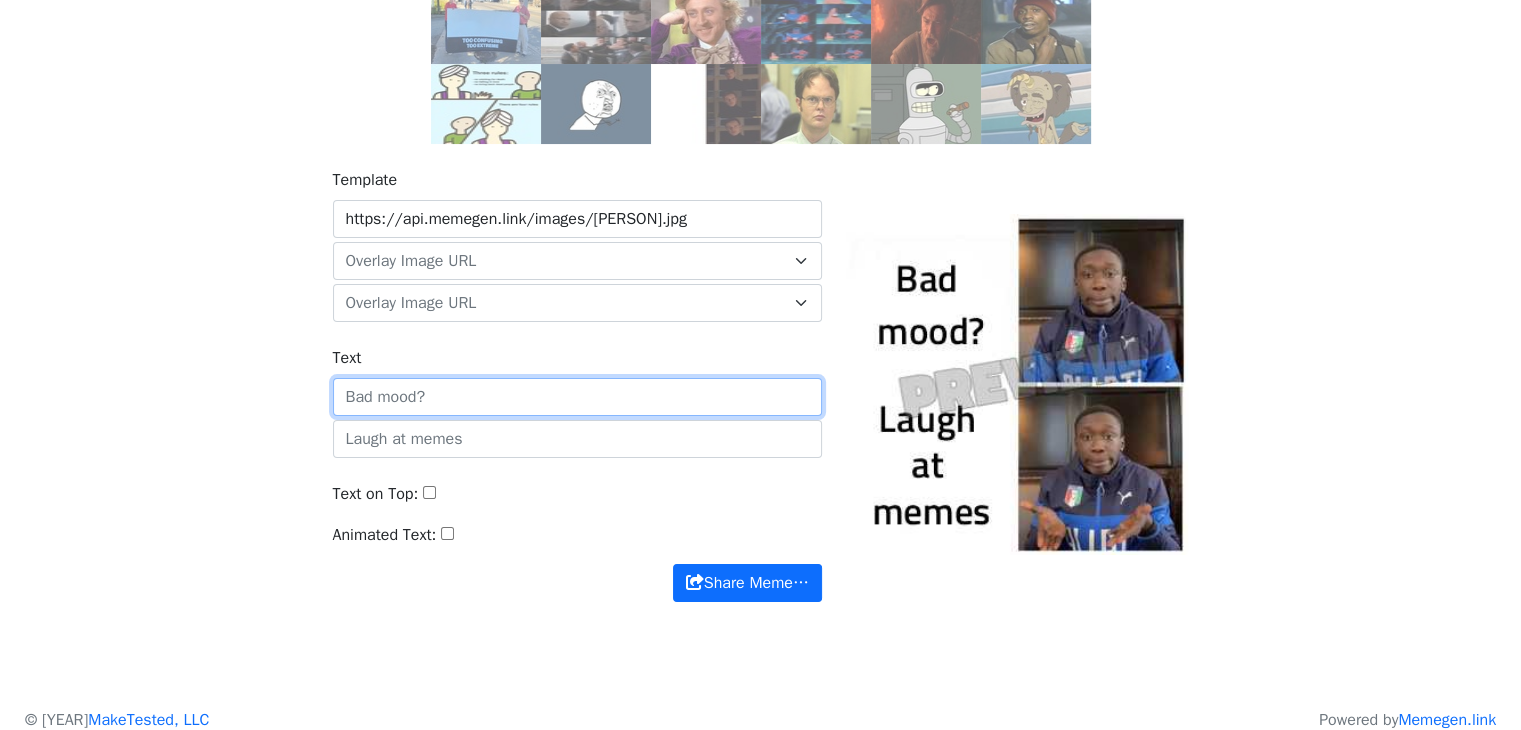click on "Text" at bounding box center (577, 397) 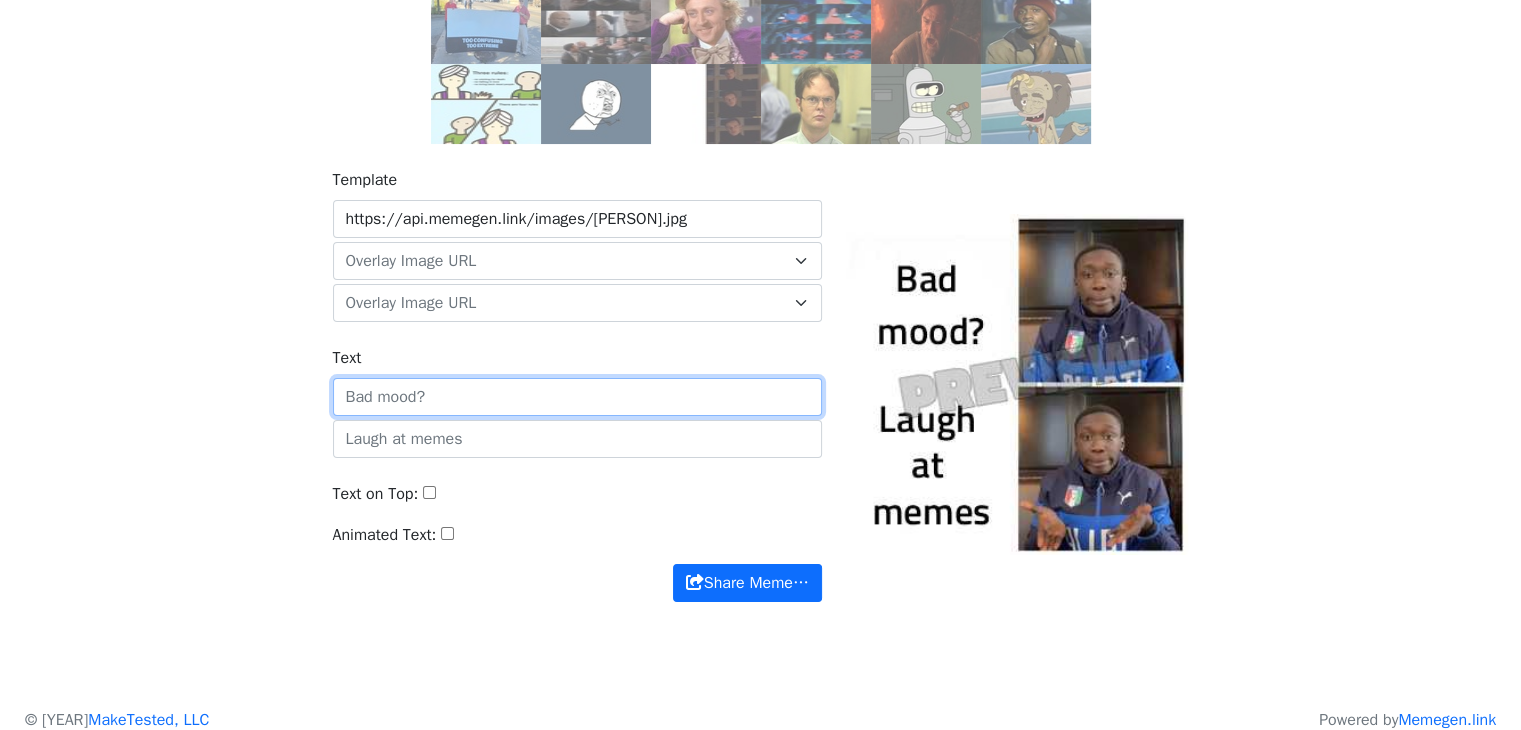 scroll, scrollTop: 0, scrollLeft: 0, axis: both 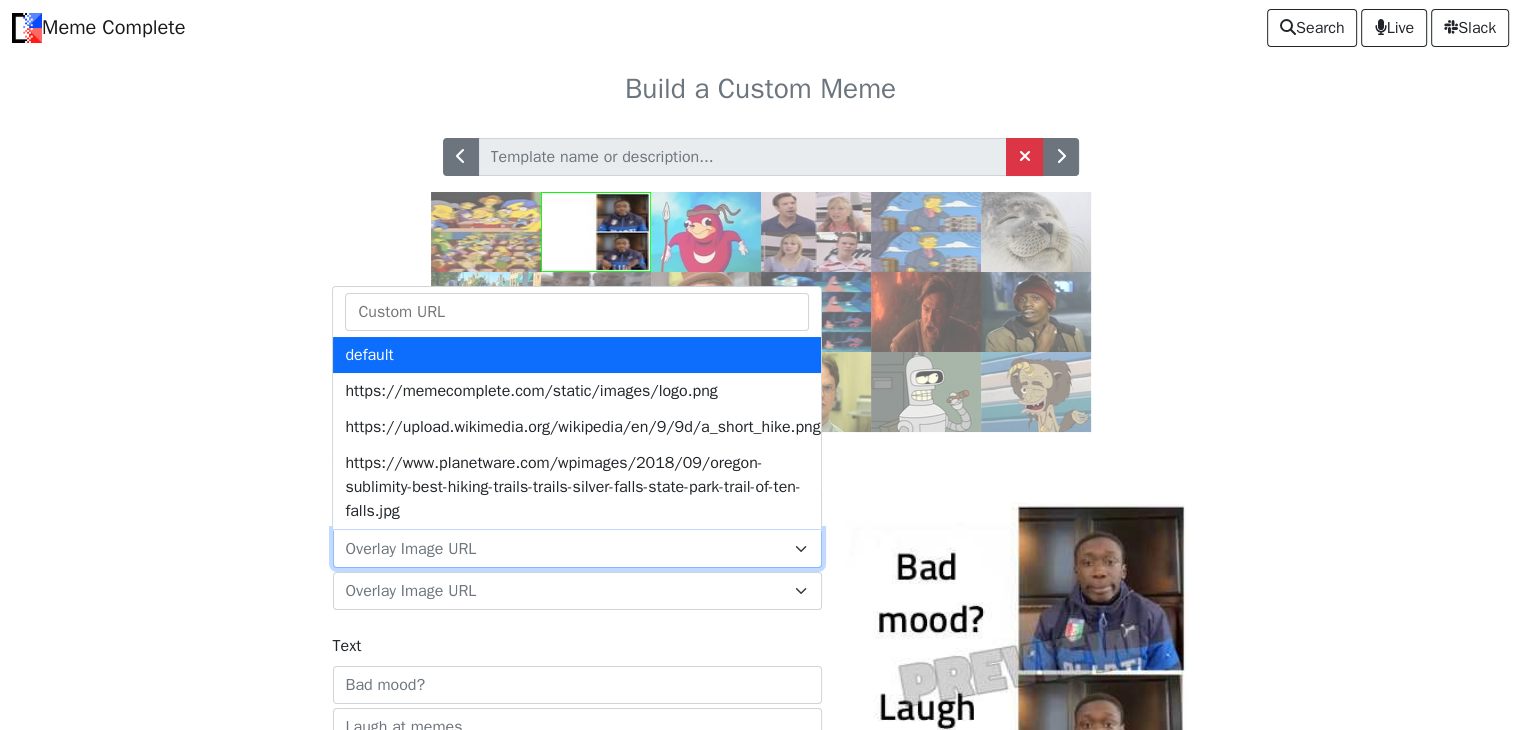 click on "Overlay Image URL" at bounding box center [577, 549] 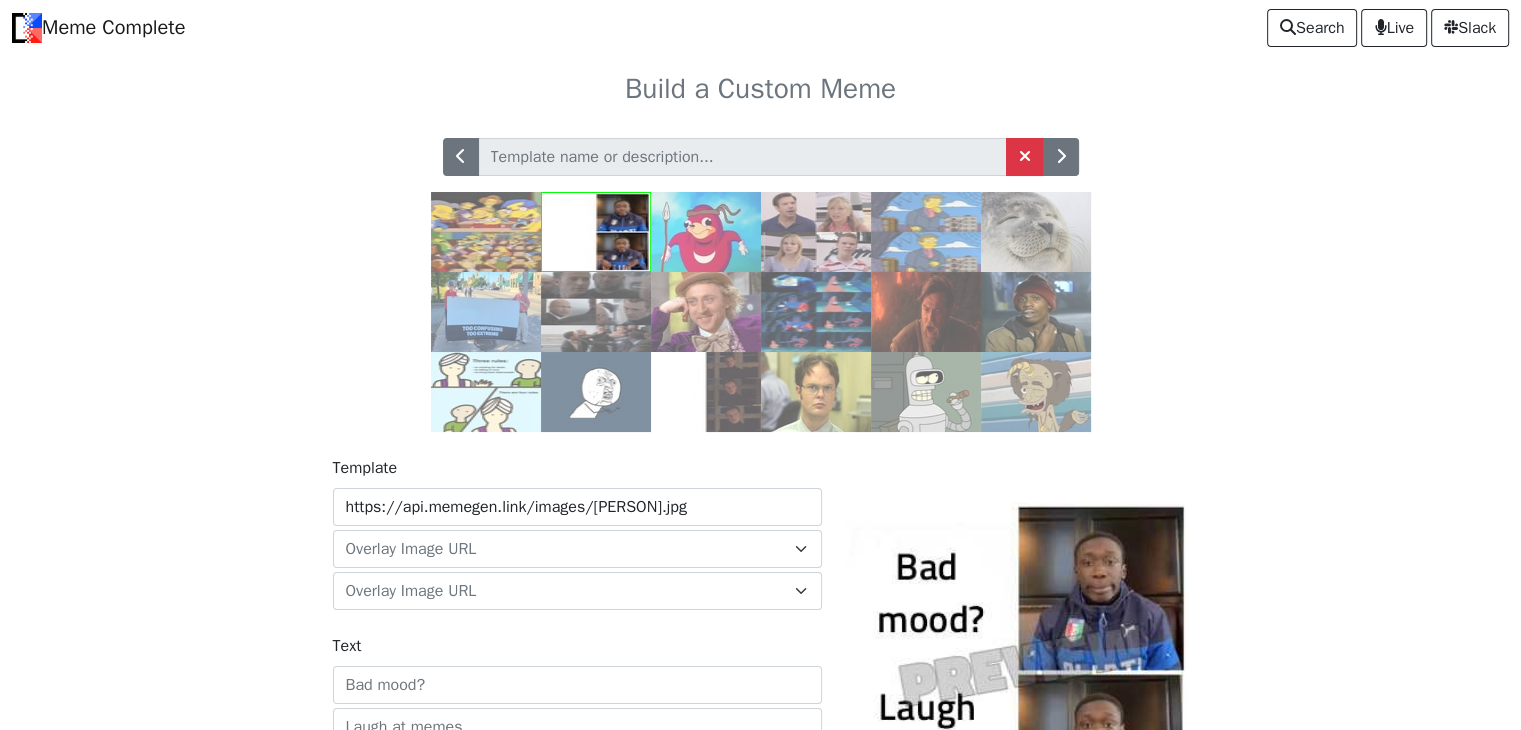 click on "Template
https://api.memegen.link/images/[PERSON].jpg
default
https://memecomplete.com/static/images/logo.png
https://upload.wikimedia.org/wikipedia/en/9/9d/a_short_hike.png
https://www.planetware.com/wpimages/2018/09/oregon-sublimity-best-hiking-trails-trails-silver-falls-state-park-trail-of-ten-falls.jpg
Overlay Image URL
default
https://memecomplete.com/static/images/logo.png
https://upload.wikimedia.org/wikipedia/en/9/9d/a_short_hike.png
https://www.planetware.com/wpimages/2018/09/oregon-sublimity-best-hiking-trails-trails-silver-falls-state-park-trail-of-ten-falls.jpg
Overlay Image URL
Text
Text on Top:
Animated Text:
Share Meme…" at bounding box center (761, 685) 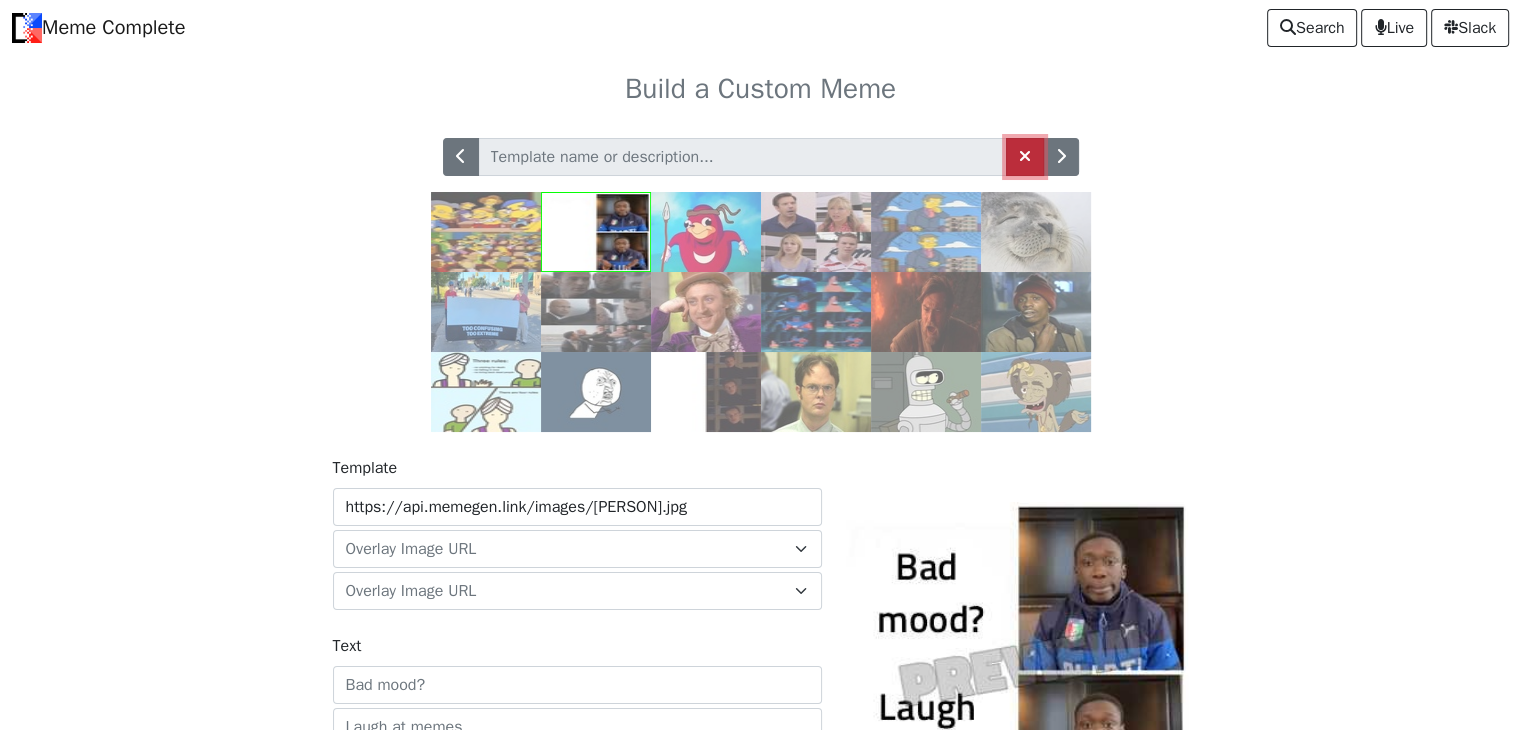 click at bounding box center (1025, 157) 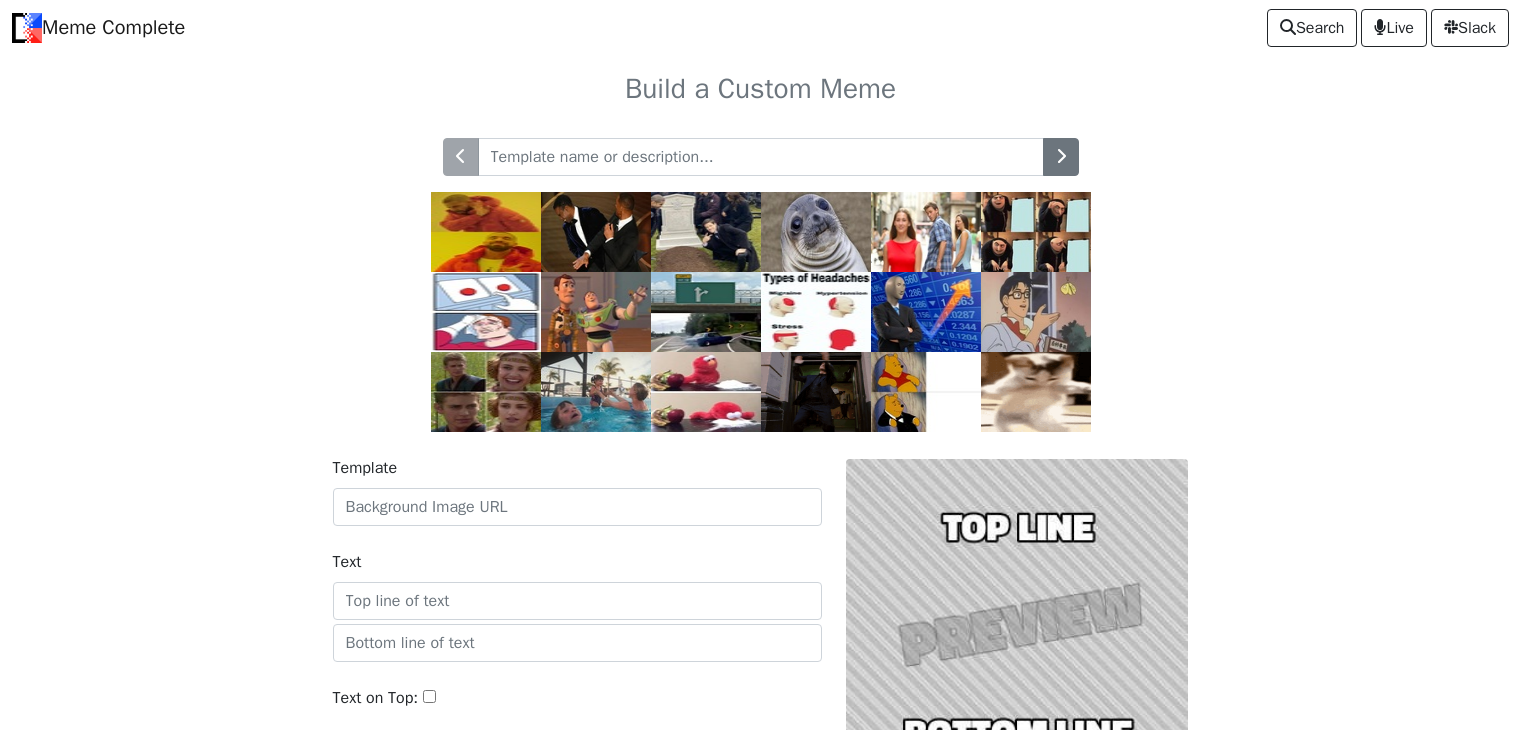 scroll, scrollTop: 0, scrollLeft: 0, axis: both 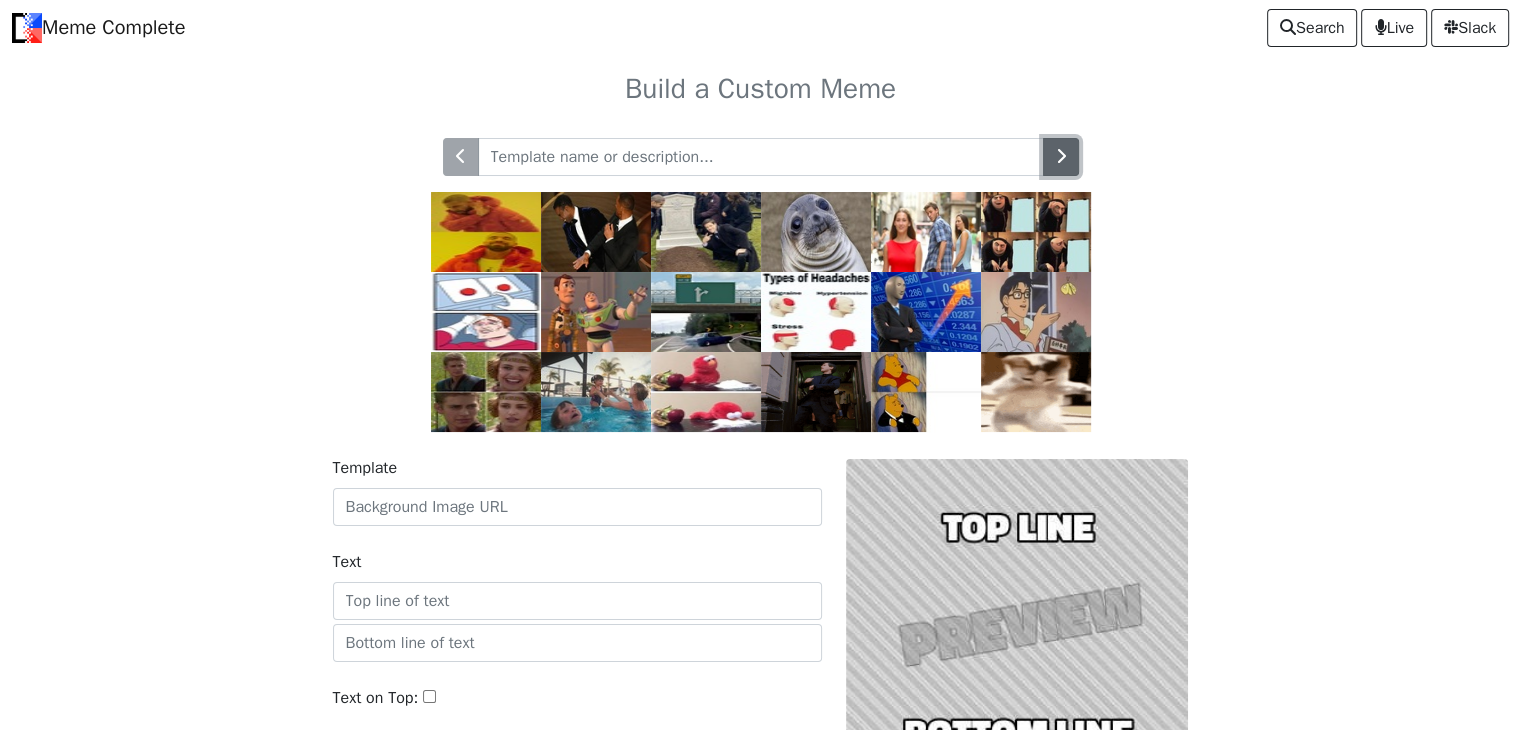 click at bounding box center (1061, 157) 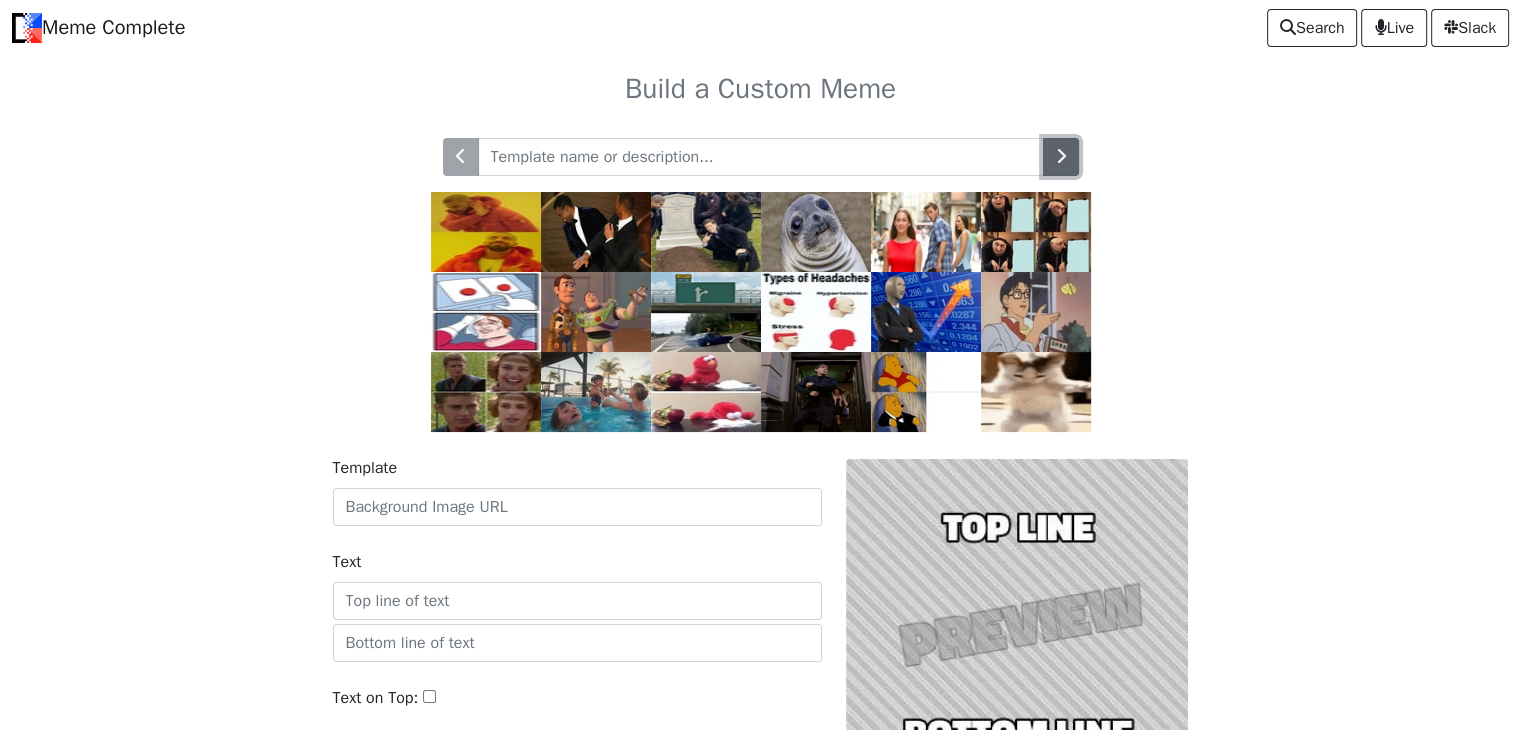 click at bounding box center (1061, 157) 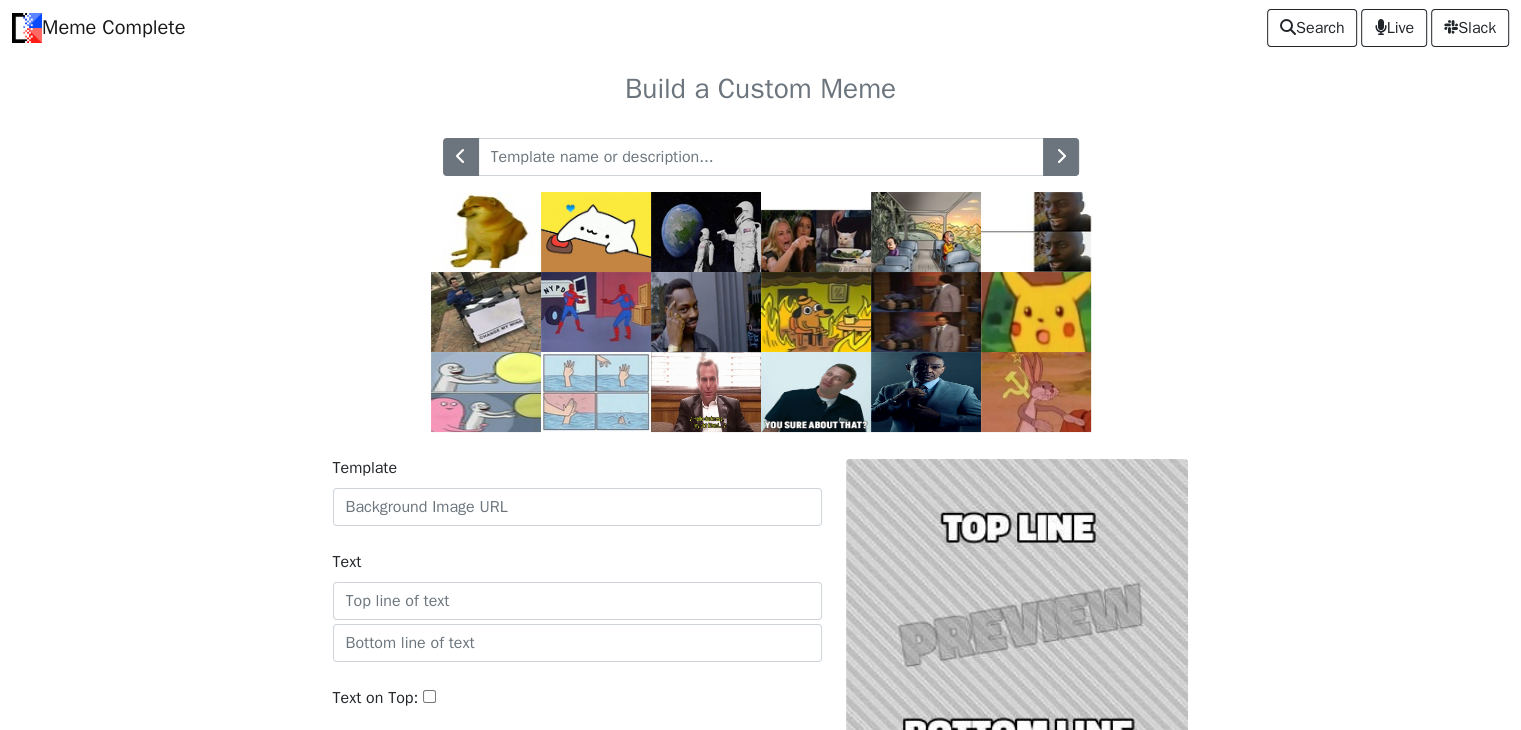 click at bounding box center (926, 232) 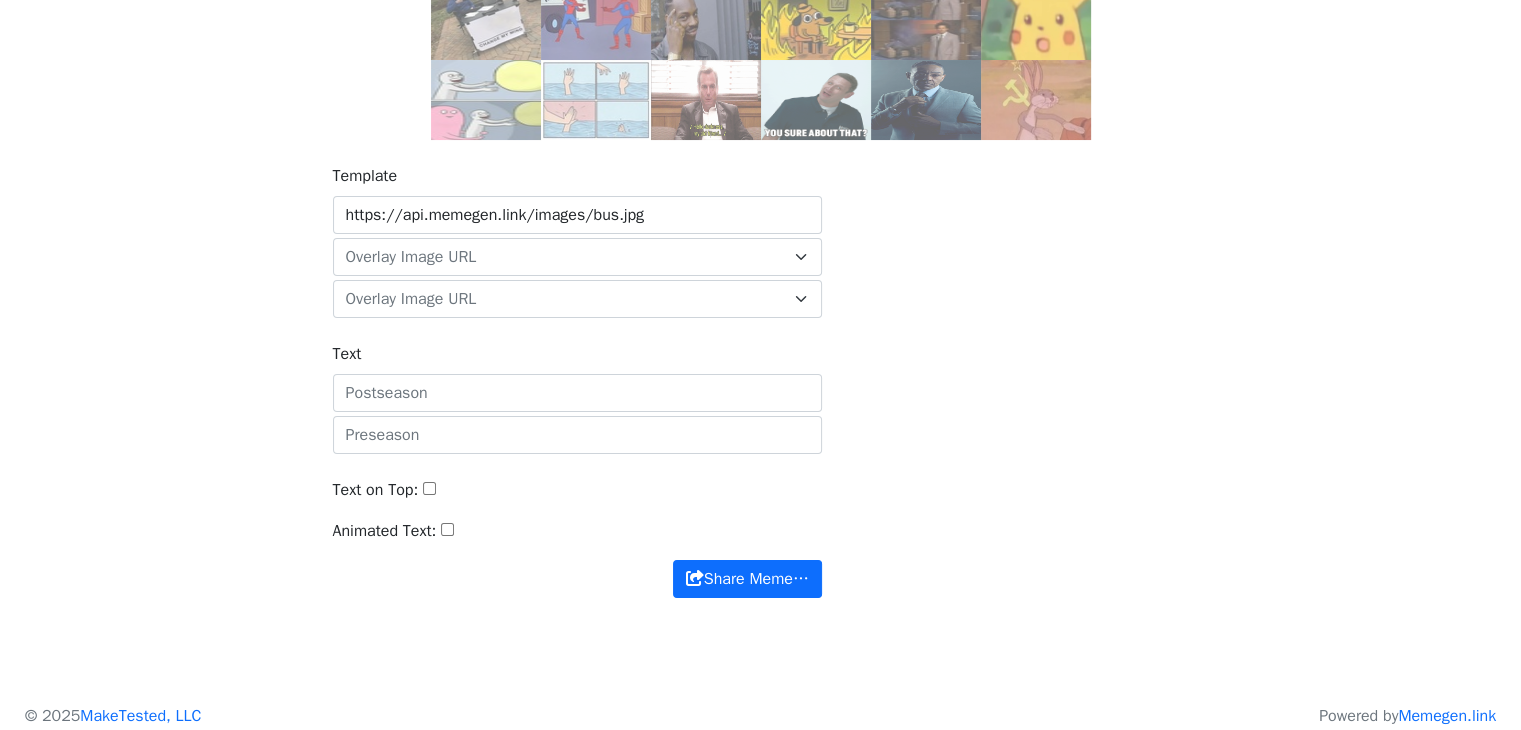 scroll, scrollTop: 300, scrollLeft: 0, axis: vertical 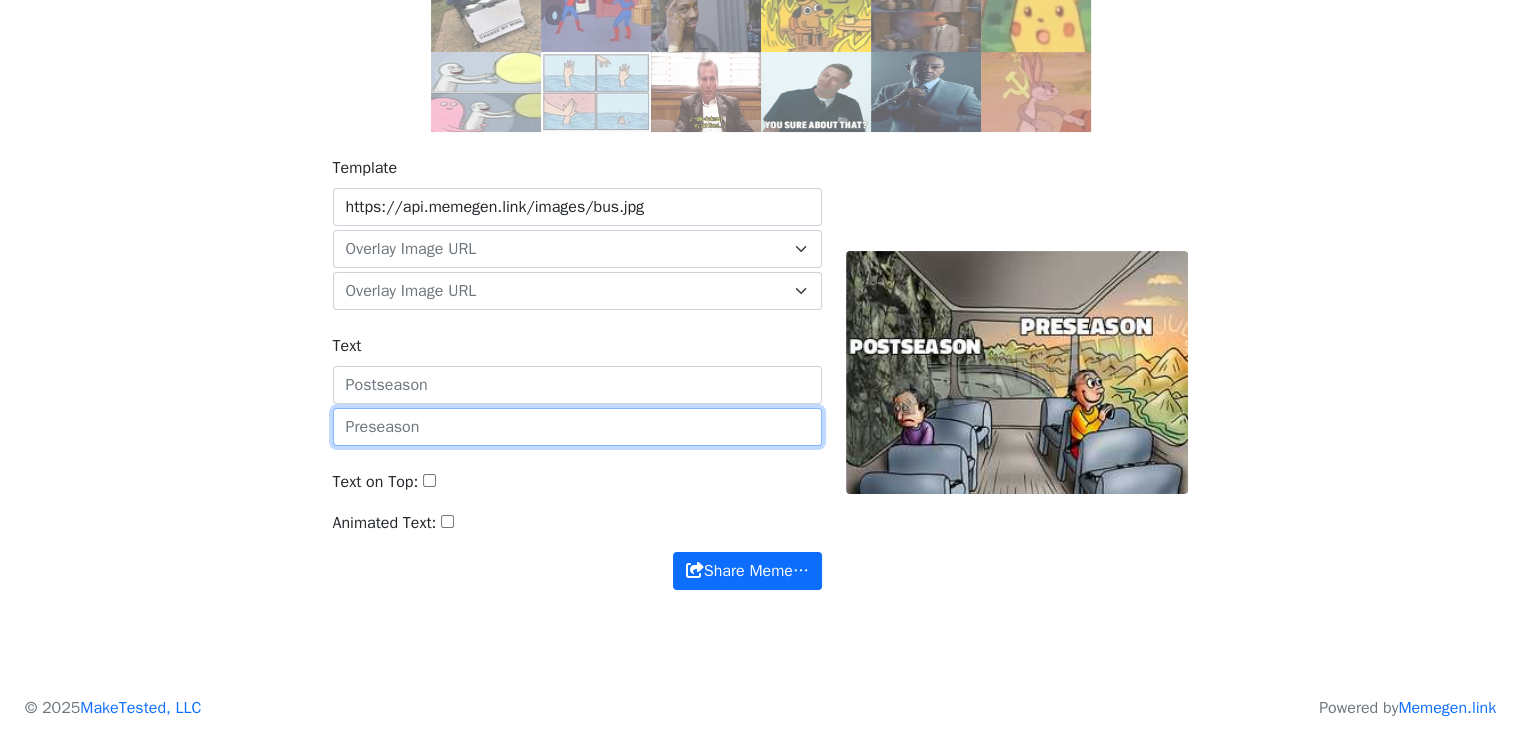 click at bounding box center [577, 427] 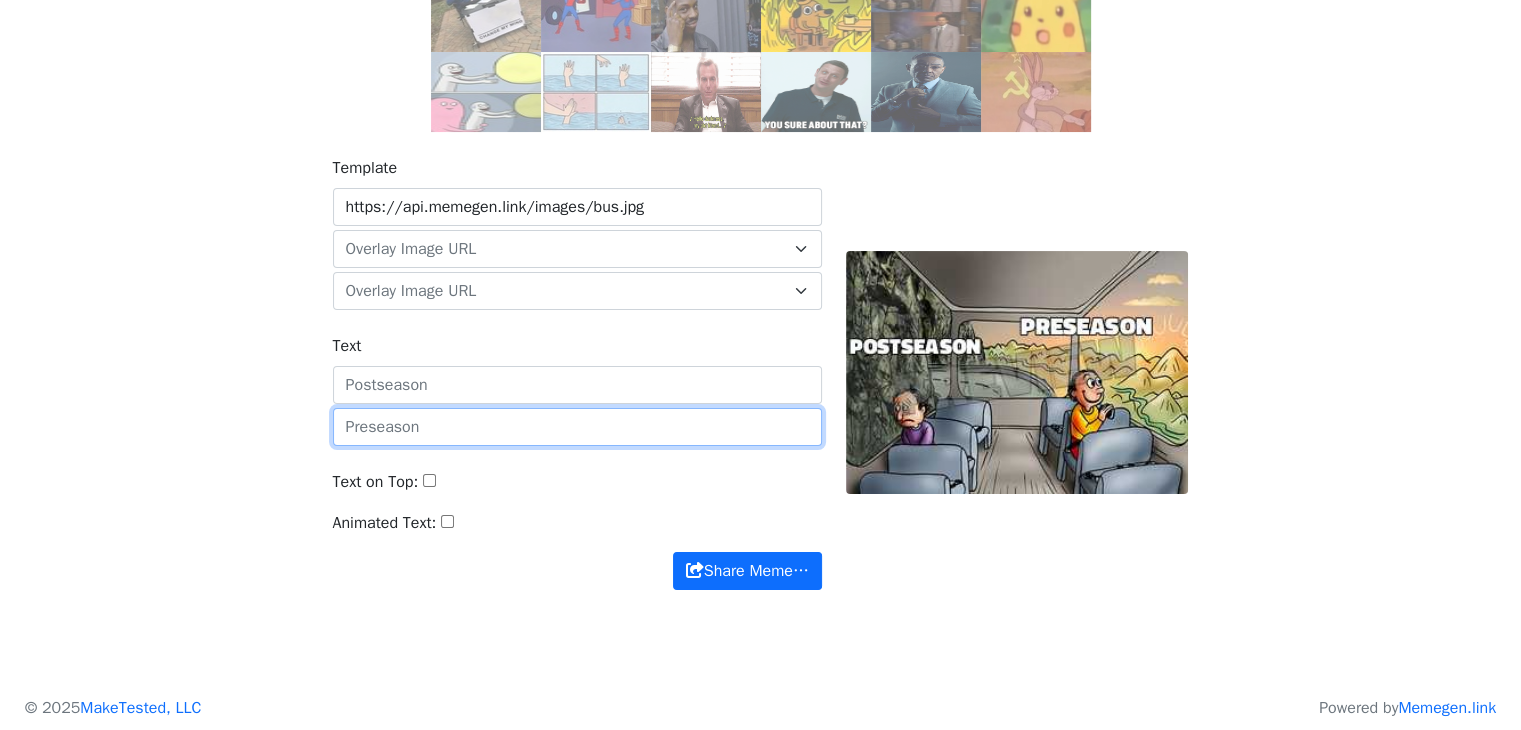 paste on "Day 30: print("Why is this bug haunting me at 2 AM?") 😭" 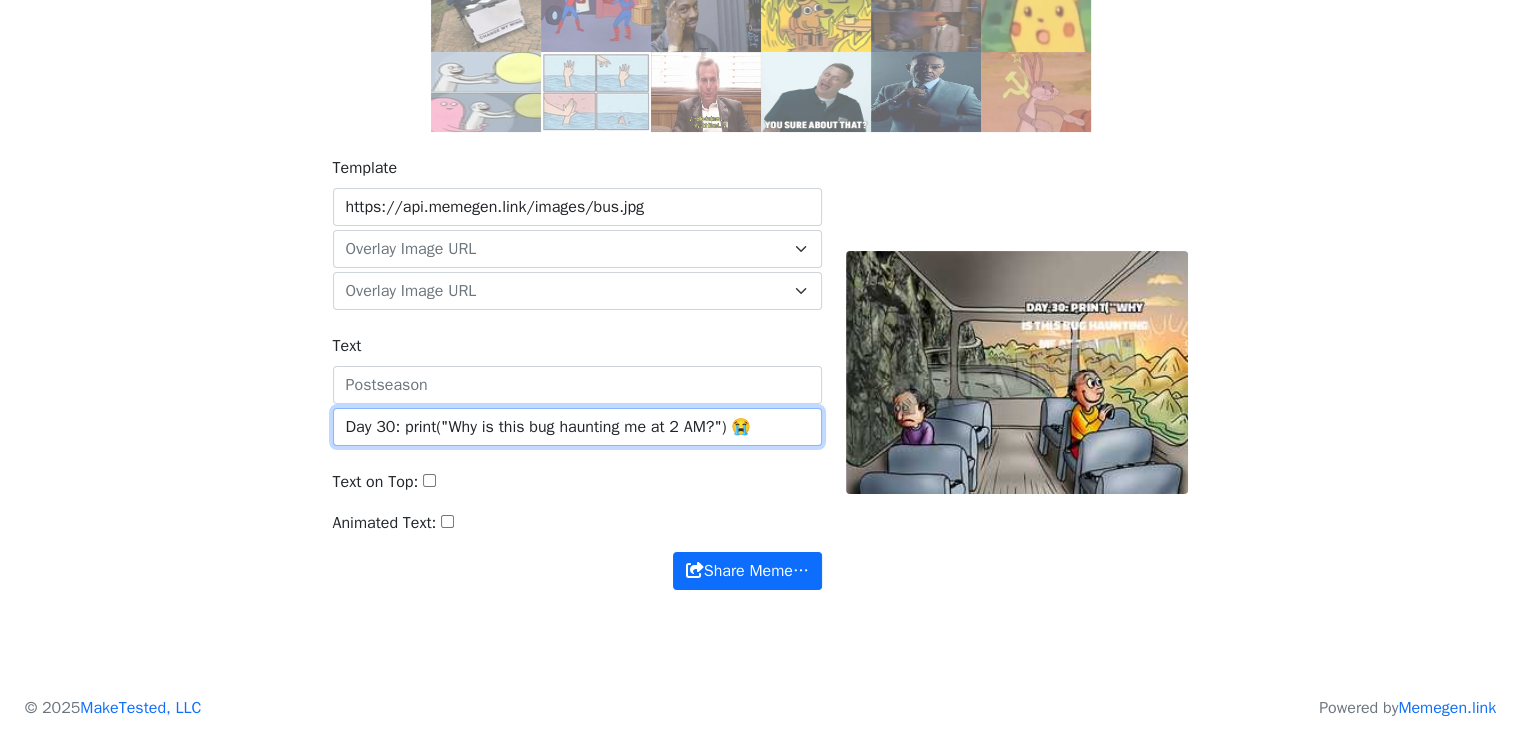 type on "Day 30: print("Why is this bug haunting me at 2 AM?") 😭" 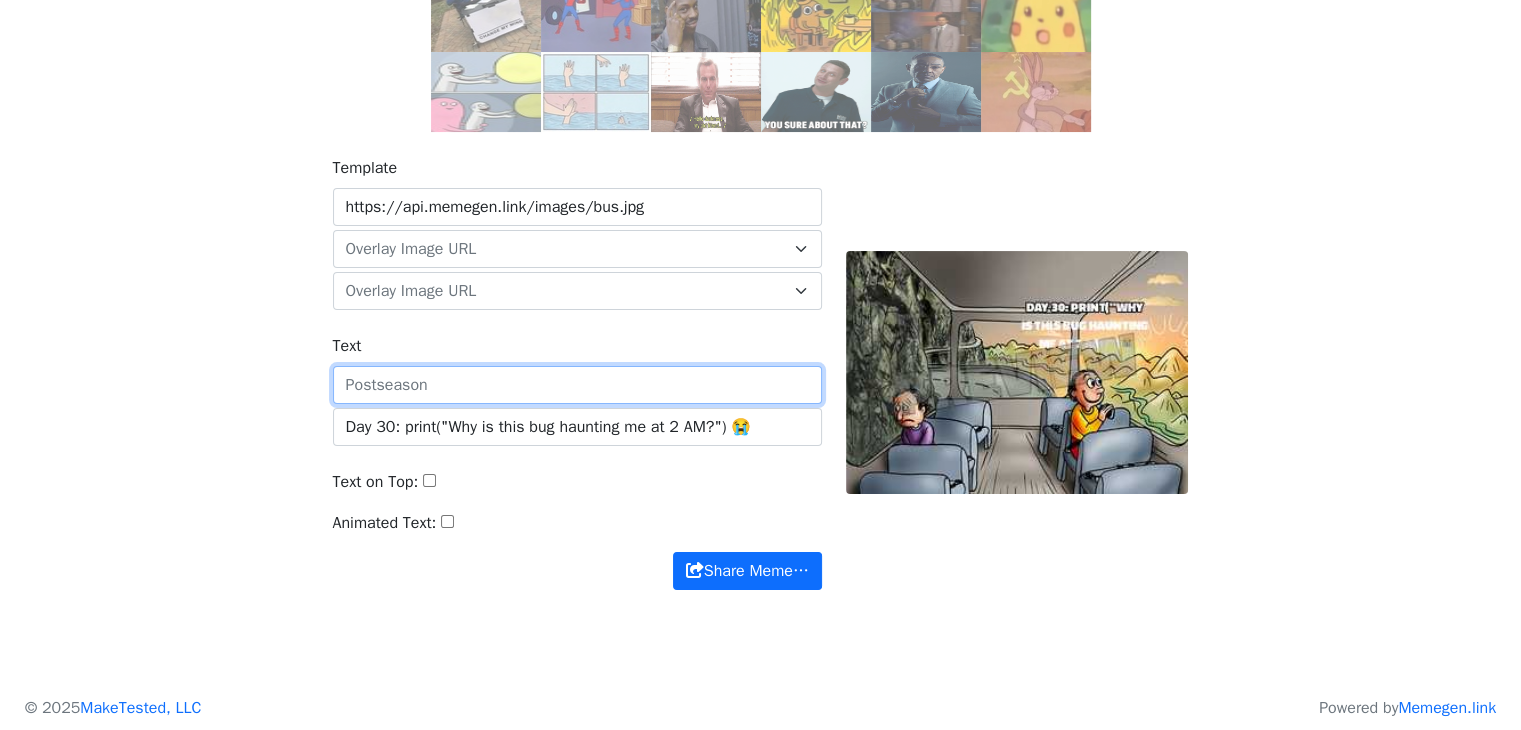click on "Text" at bounding box center [577, 385] 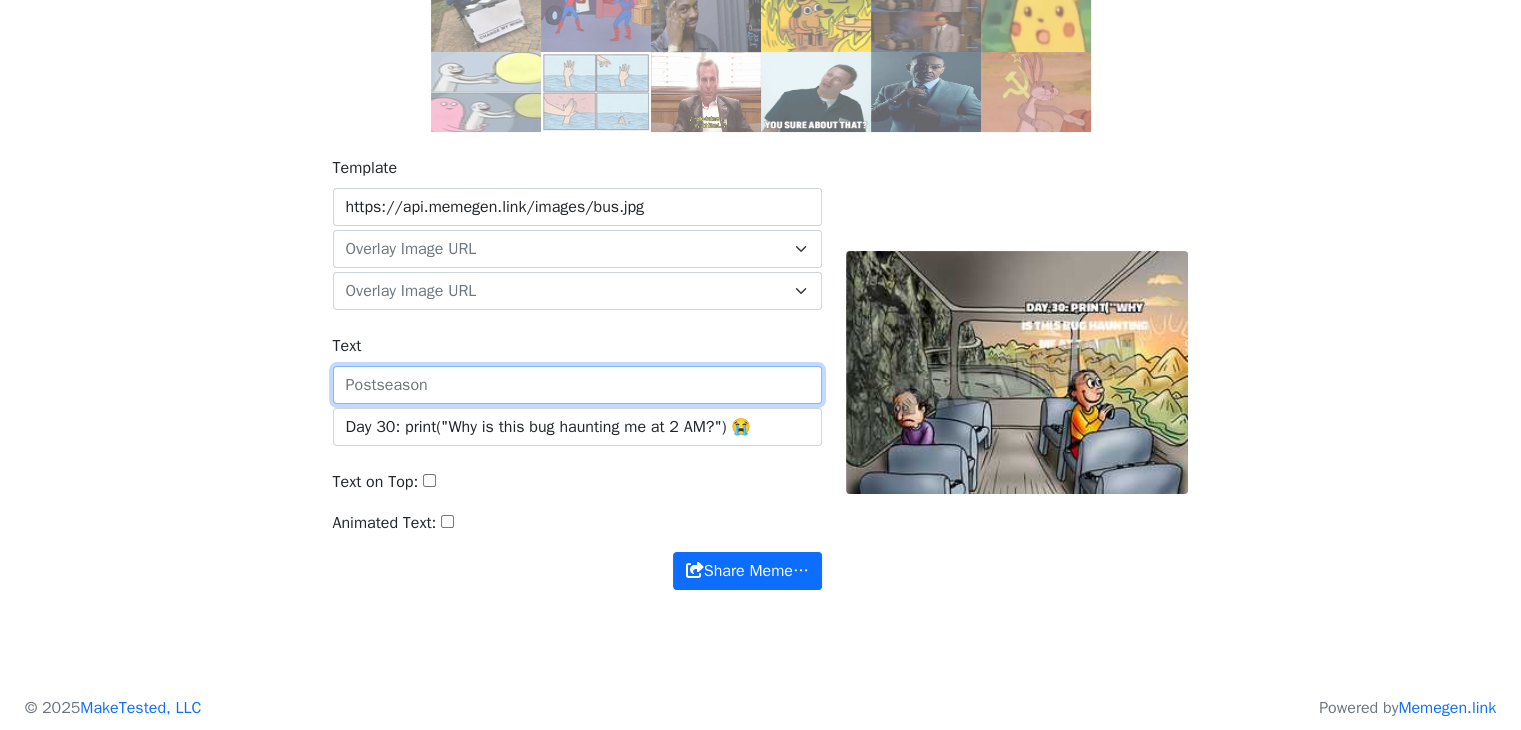 paste on "Day 1: print("Hello, World!")" 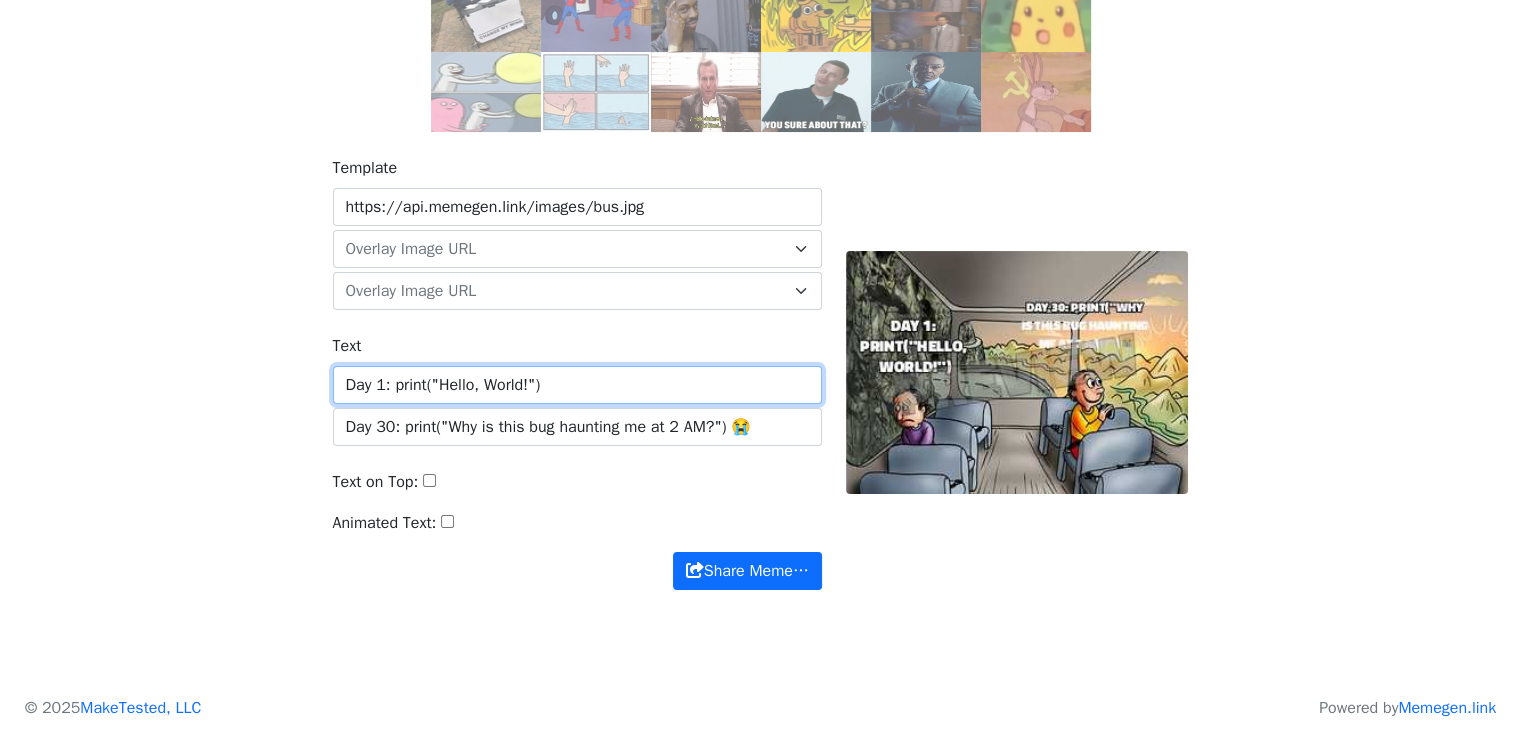 type on "Day 1: print("Hello, World!")" 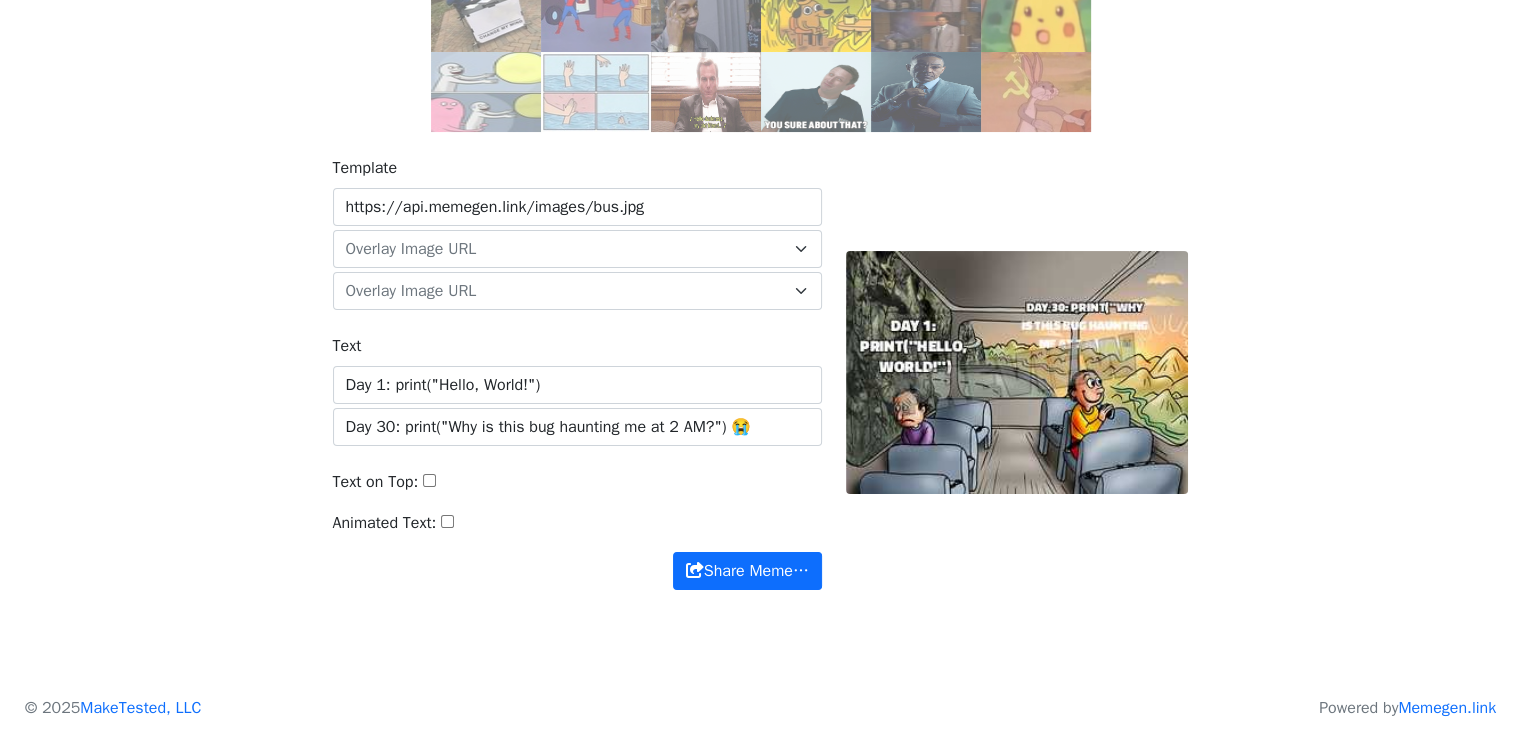 click on "Template
https://api.memegen.link/images/bus.jpg
default
https://memecomplete.com/static/images/logo.png
Overlay Image URL
default
https://memecomplete.com/static/images/logo.png
Overlay Image URL
Text
Day 1: print("Hello, World!")
Day 30: print("Why is this bug haunting me at 2 AM?") 😭
Text on Top:
Animated Text:
Share Meme…
Share Meme…" at bounding box center (761, 385) 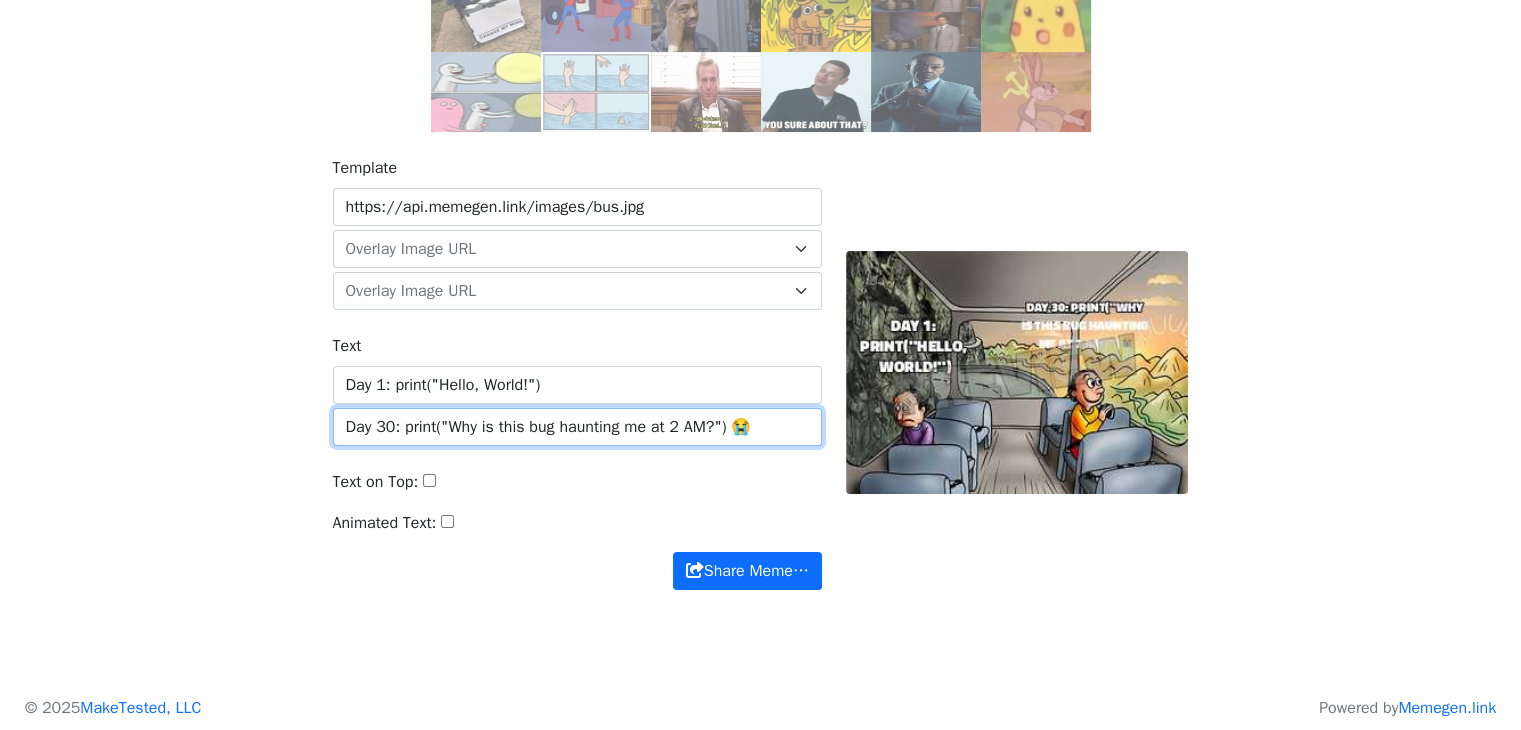 drag, startPoint x: 346, startPoint y: 429, endPoint x: 782, endPoint y: 418, distance: 436.13873 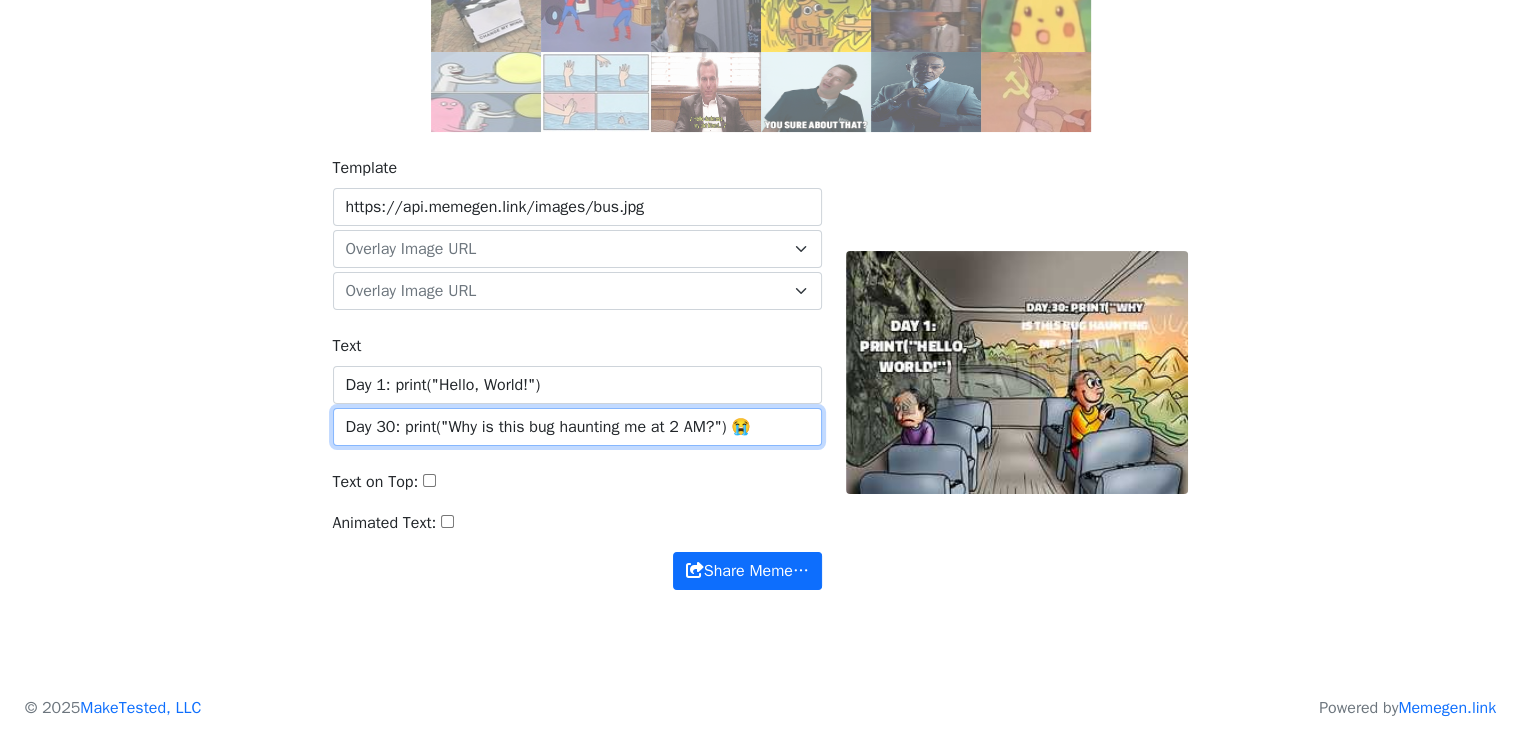 click on "Day 30: print("Why is this bug haunting me at 2 AM?") 😭" at bounding box center (577, 427) 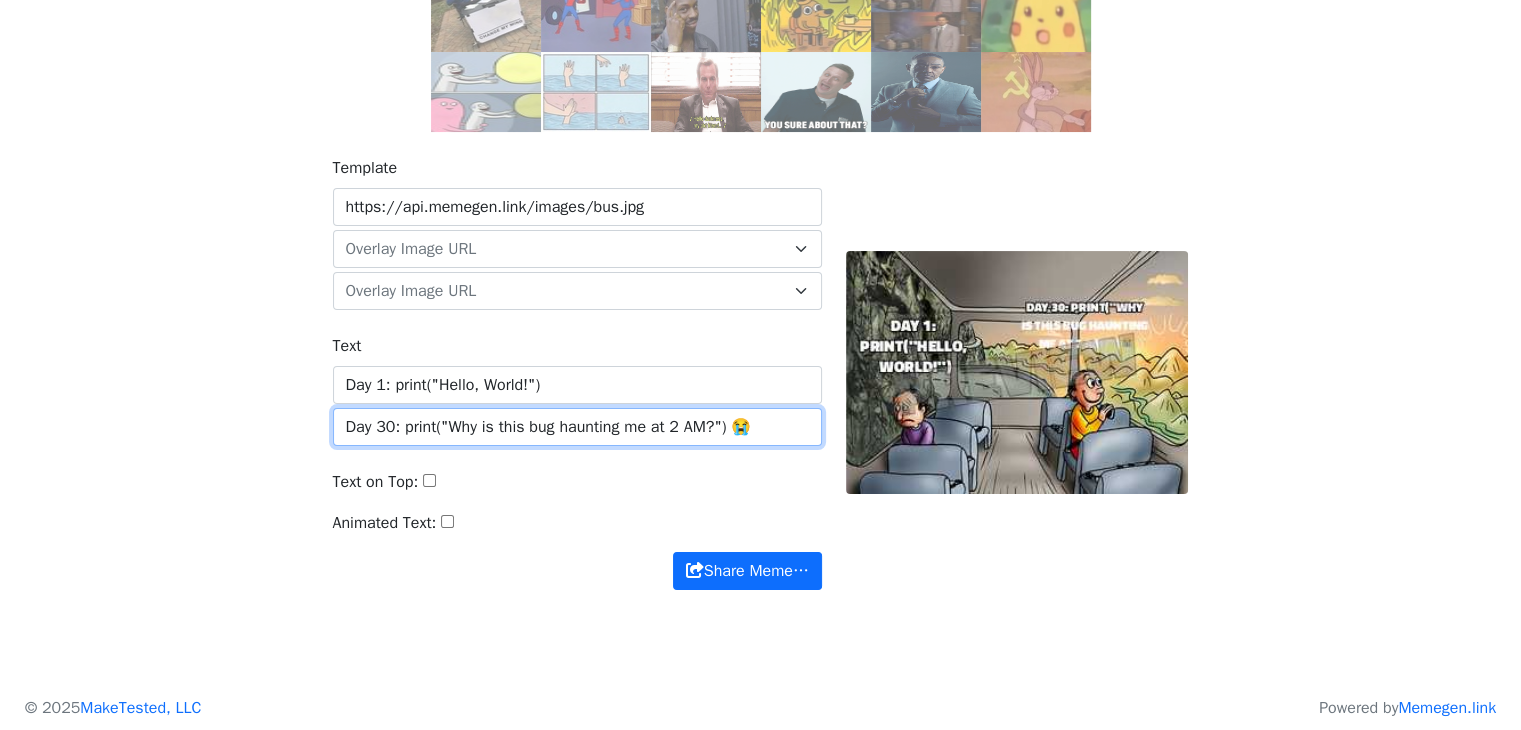 paste on "1: print("Hello, World!")" 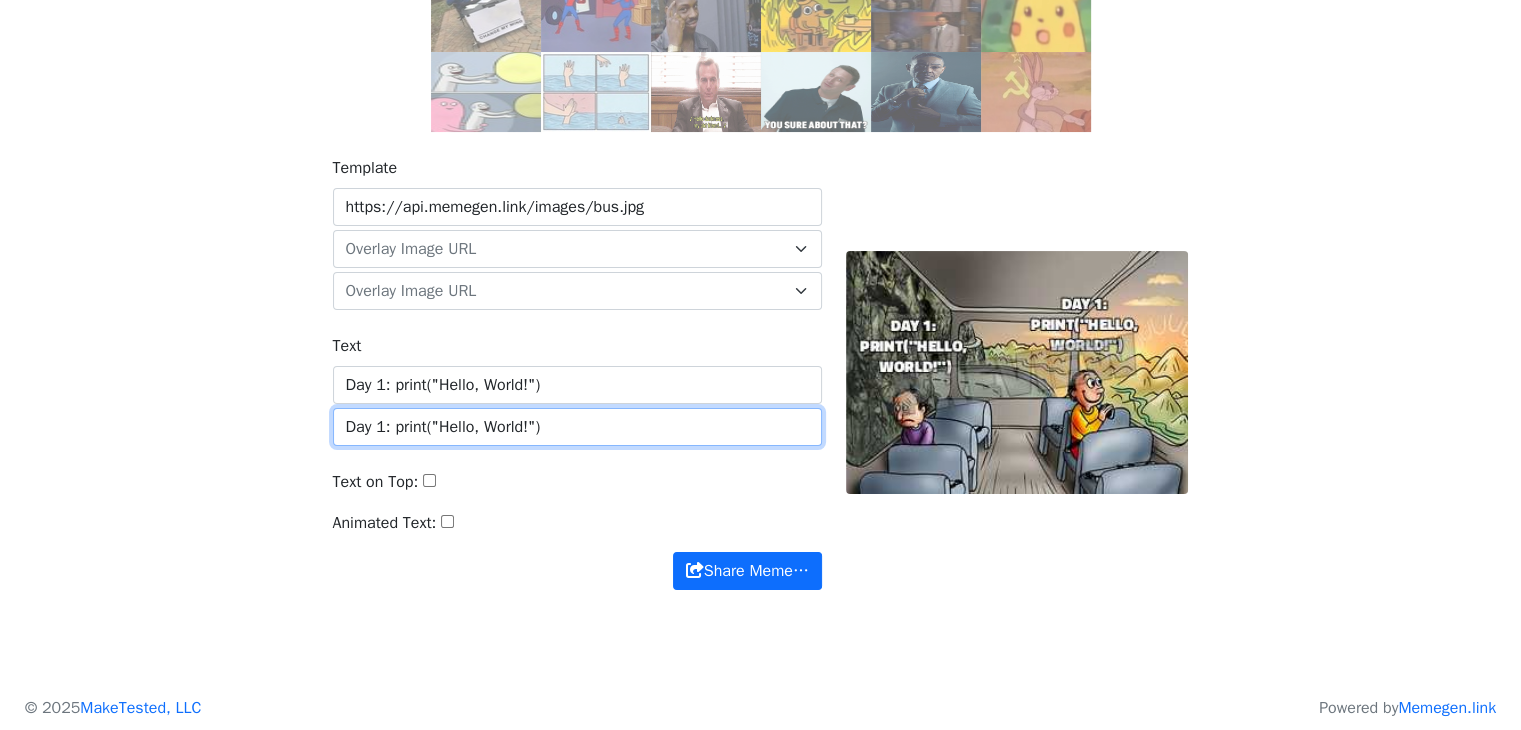 drag, startPoint x: 610, startPoint y: 425, endPoint x: 385, endPoint y: 433, distance: 225.14218 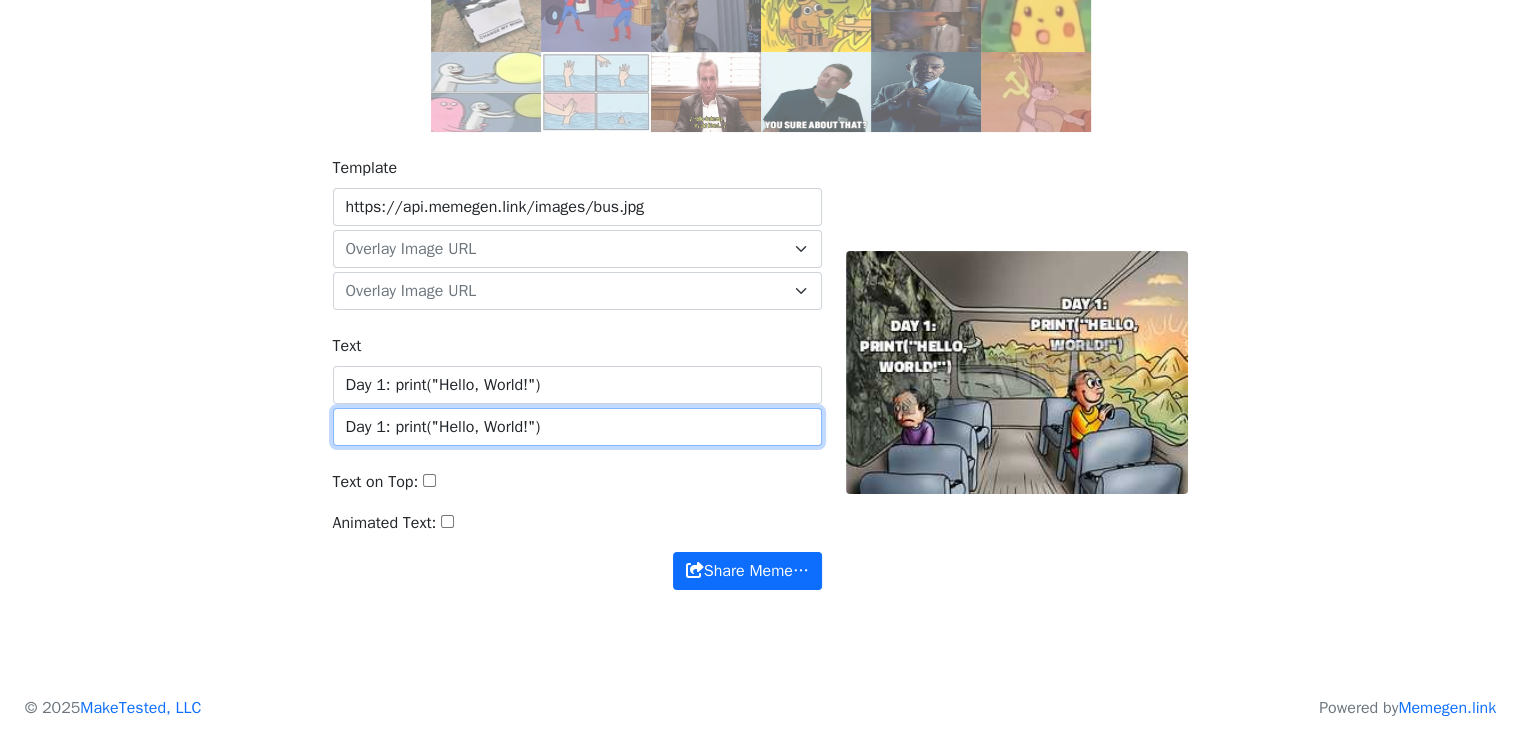 click on "Day 1: print("Hello, World!")" at bounding box center [577, 427] 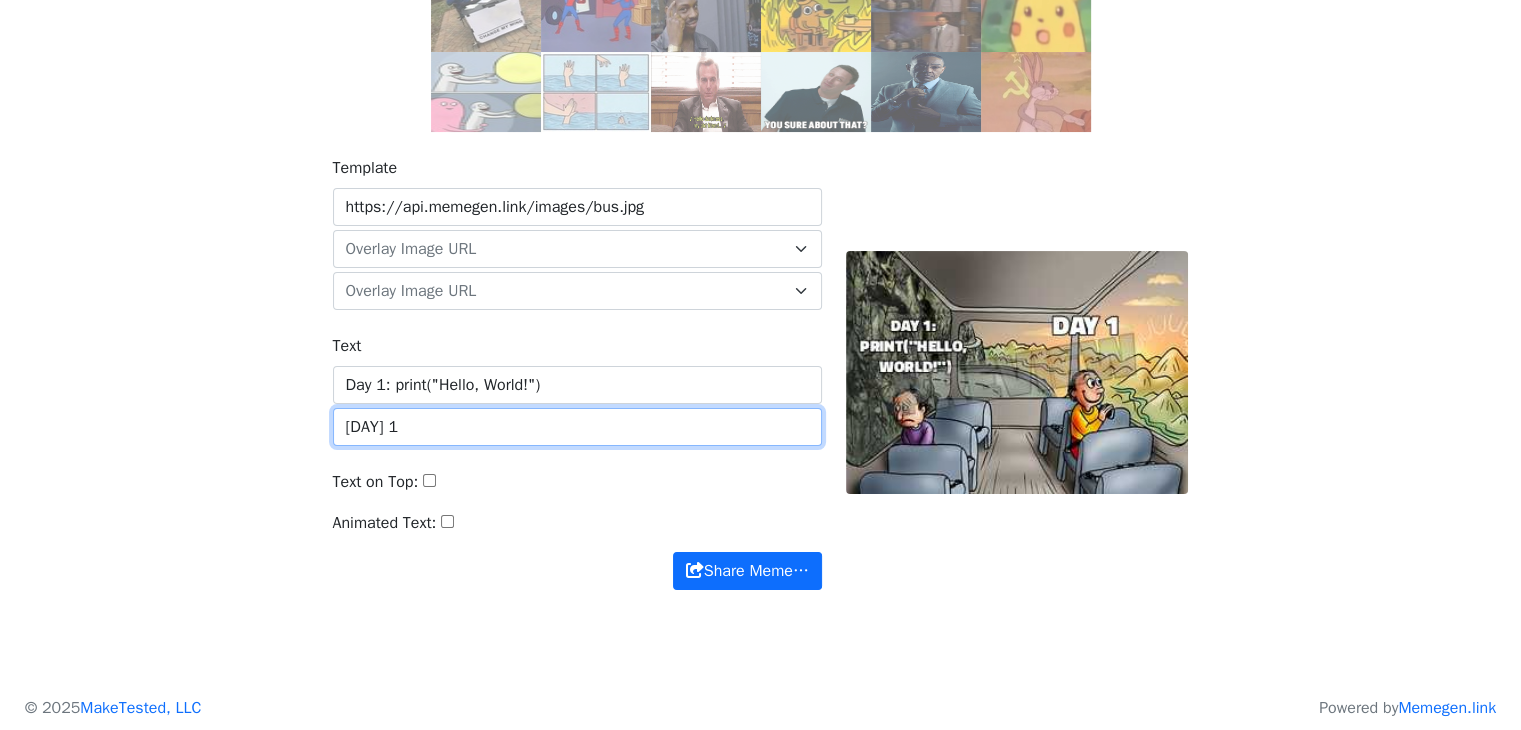 type on "Day 1" 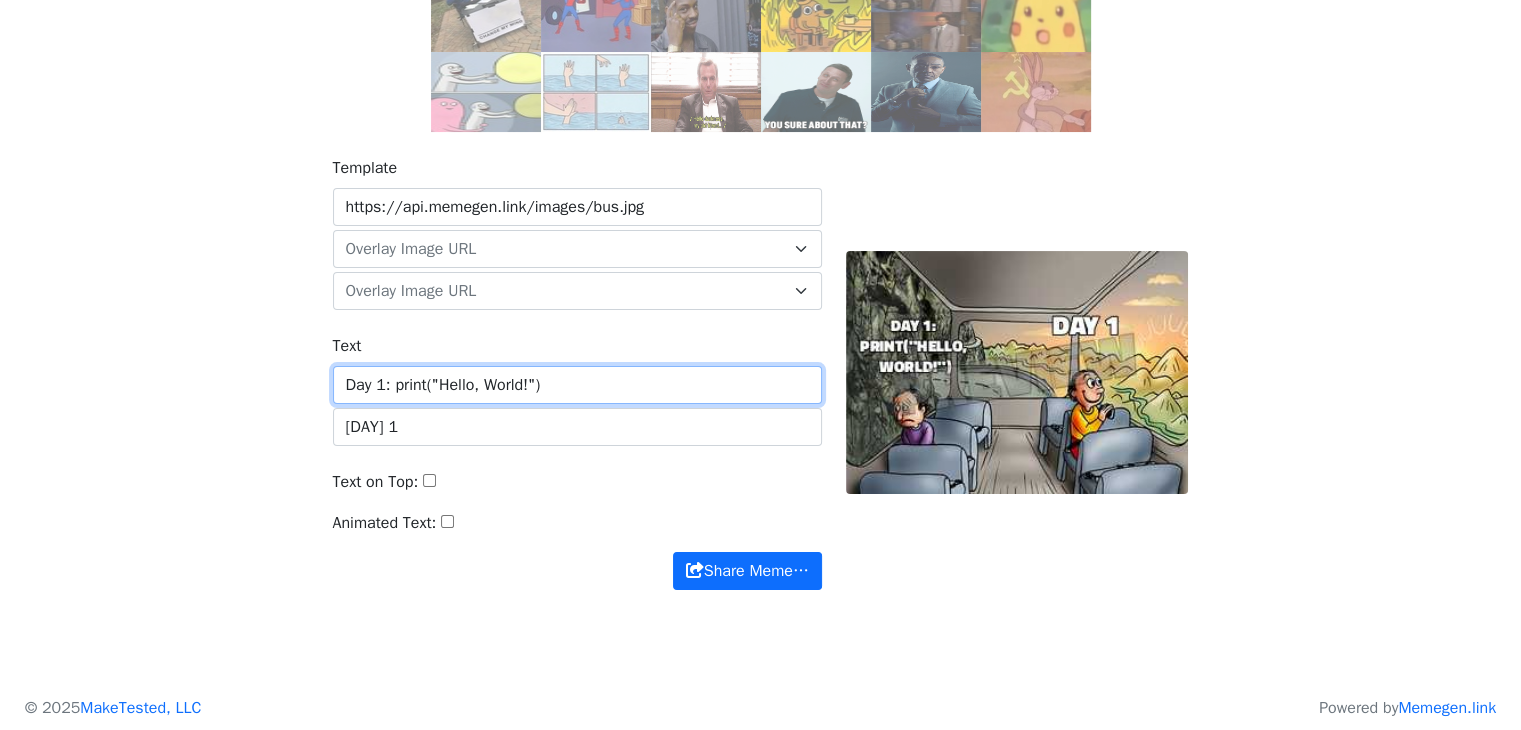 drag, startPoint x: 544, startPoint y: 381, endPoint x: 375, endPoint y: 386, distance: 169.07394 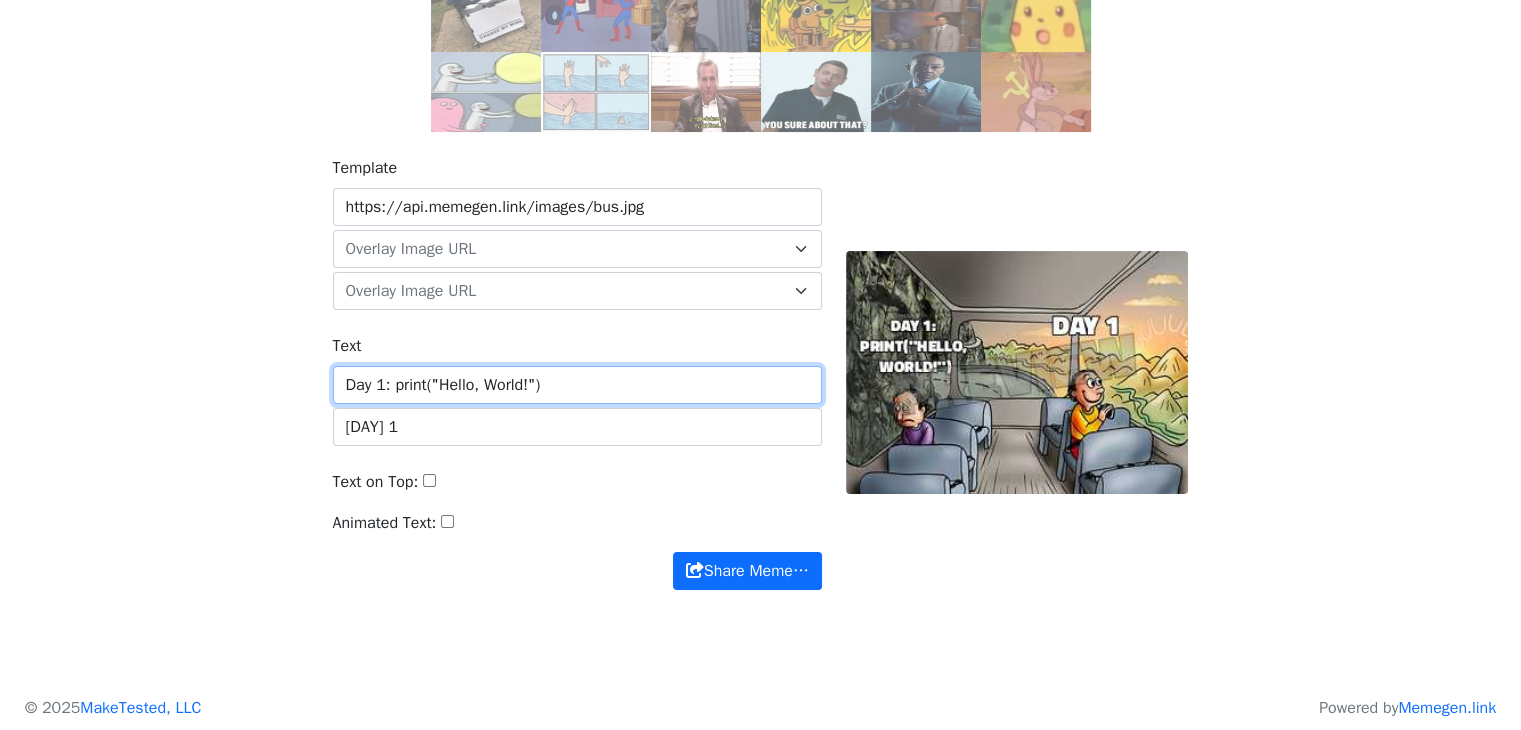 click on "Day 1: print("Hello, World!")" at bounding box center (577, 385) 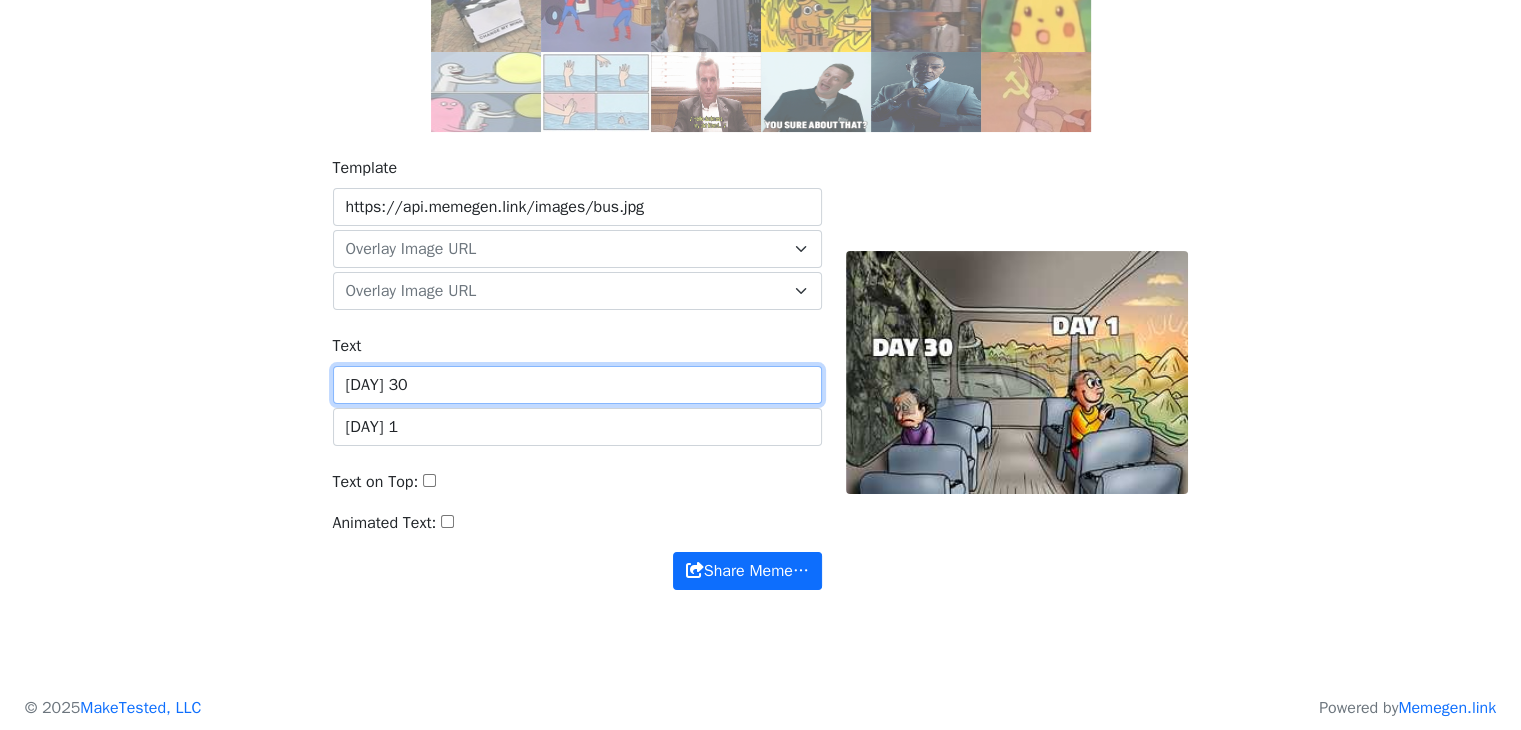 type on "Day 30" 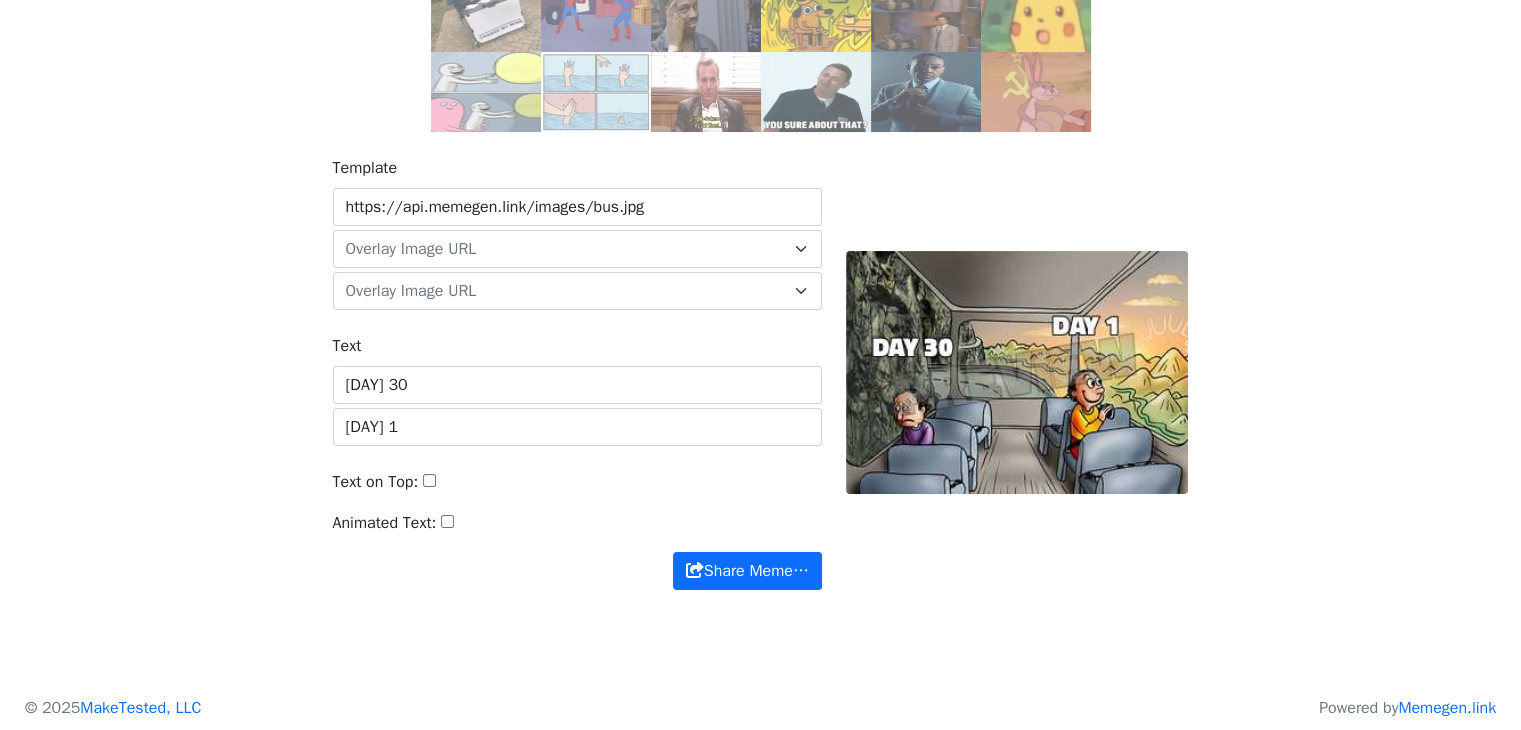 drag, startPoint x: 915, startPoint y: 351, endPoint x: 908, endPoint y: 375, distance: 25 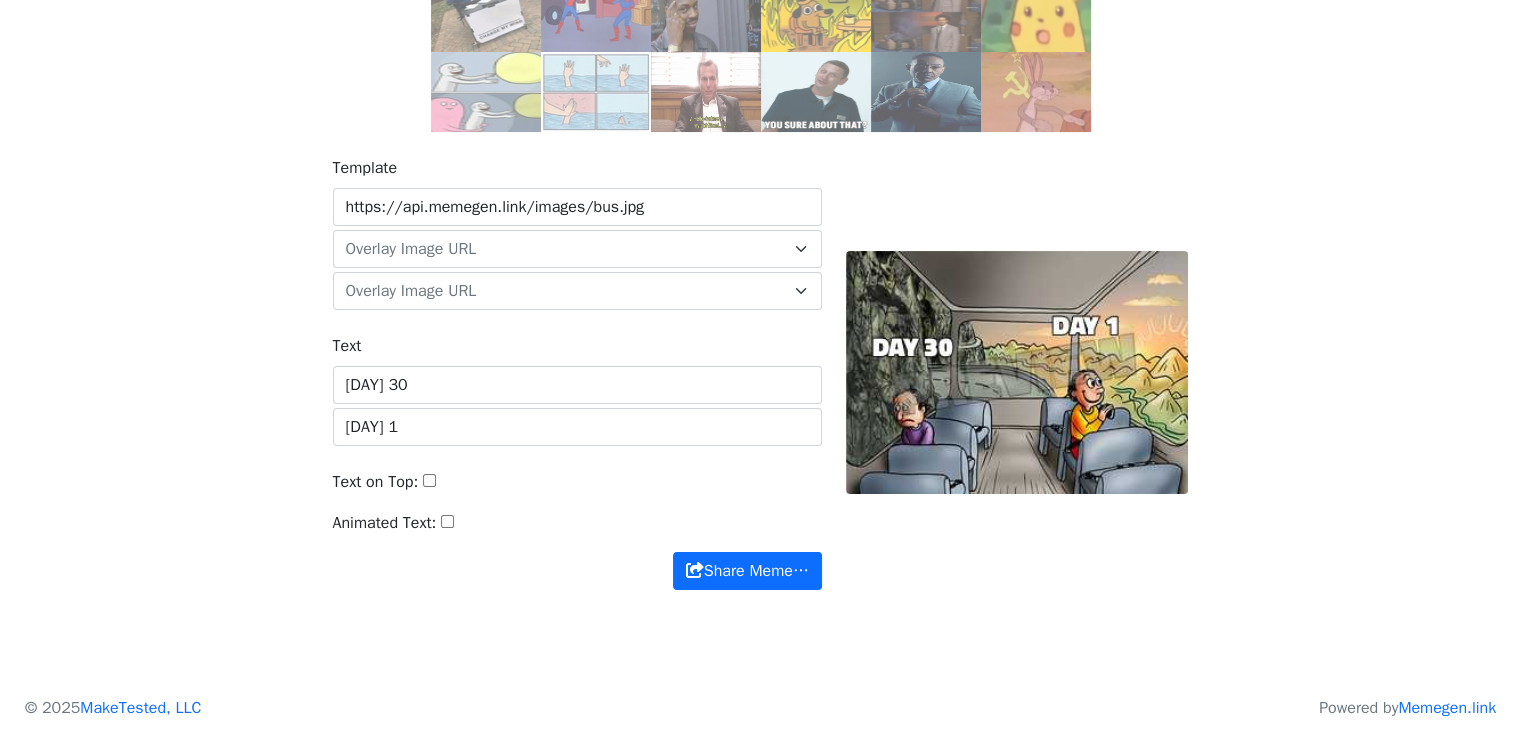 click at bounding box center [1017, 373] 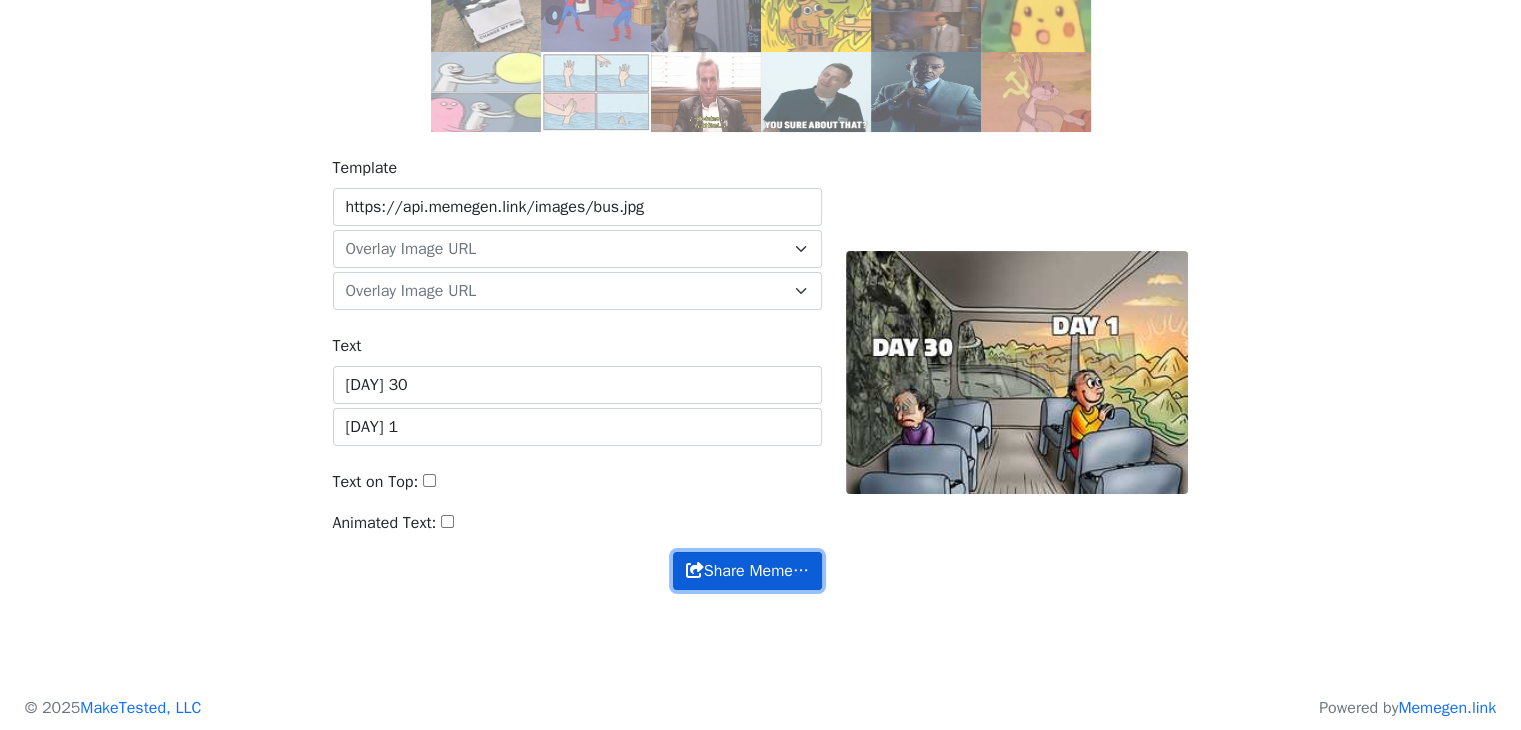click on "Share Meme…" at bounding box center [747, 571] 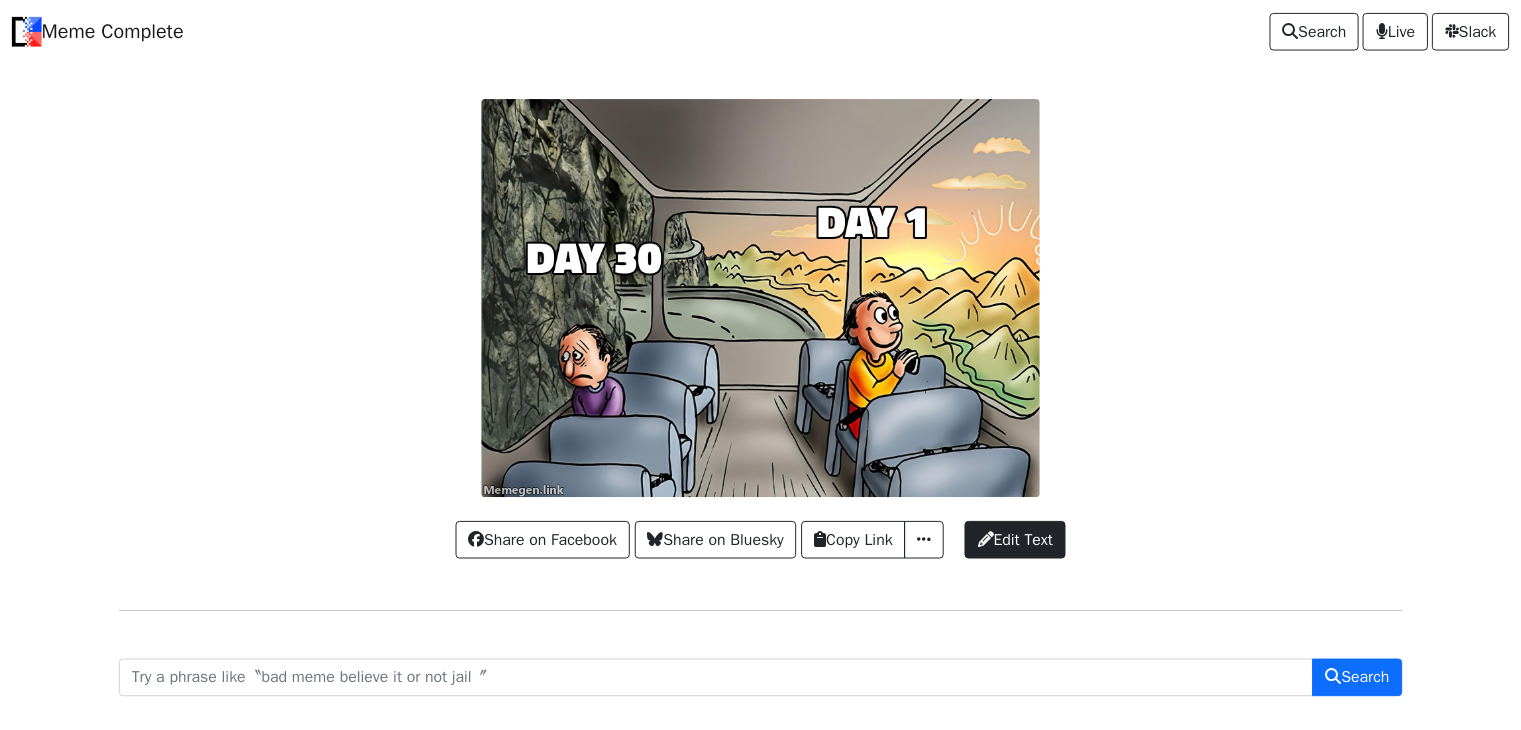 scroll, scrollTop: 0, scrollLeft: 0, axis: both 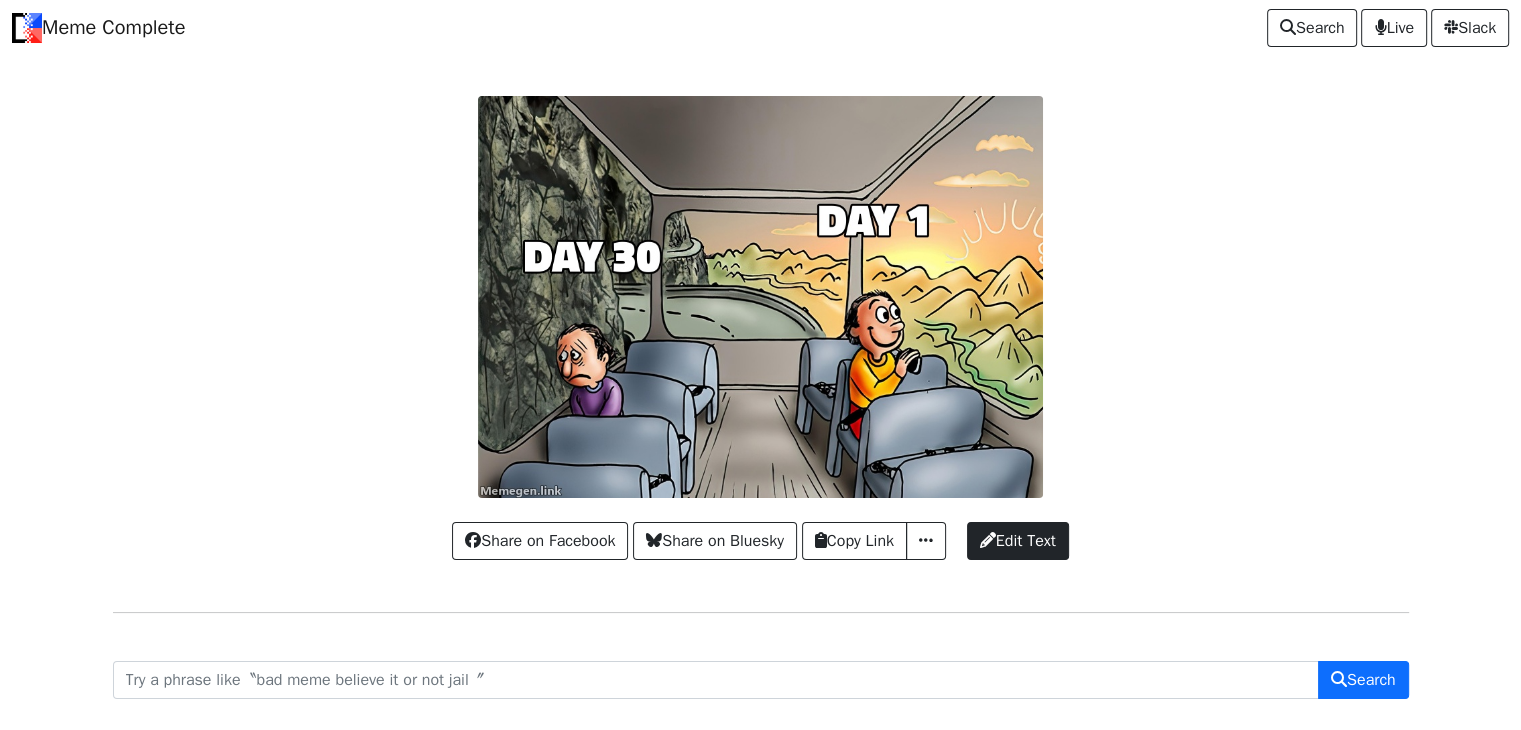 drag, startPoint x: 614, startPoint y: 254, endPoint x: 614, endPoint y: 265, distance: 11 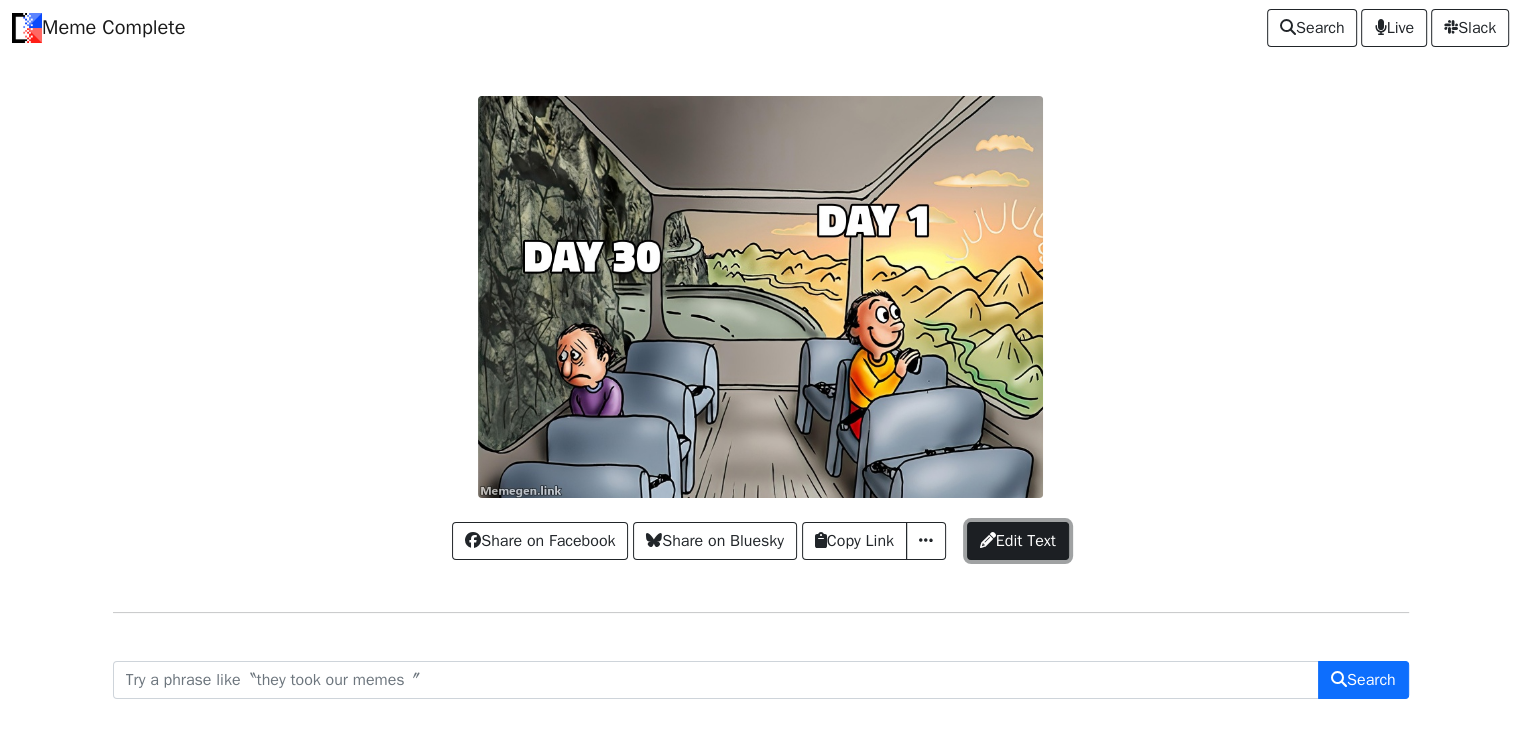 click on "Edit Text" at bounding box center [1018, 541] 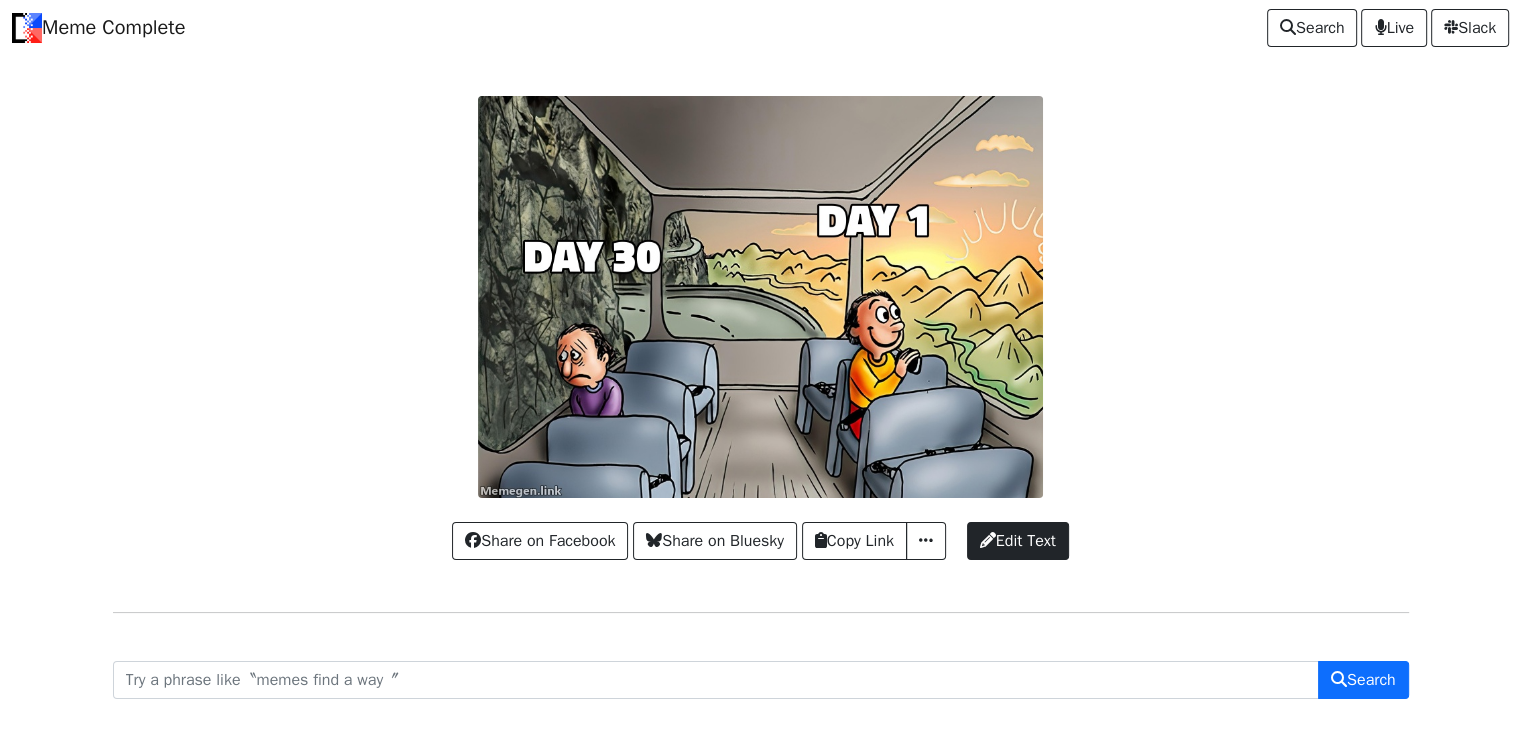 scroll, scrollTop: 89, scrollLeft: 0, axis: vertical 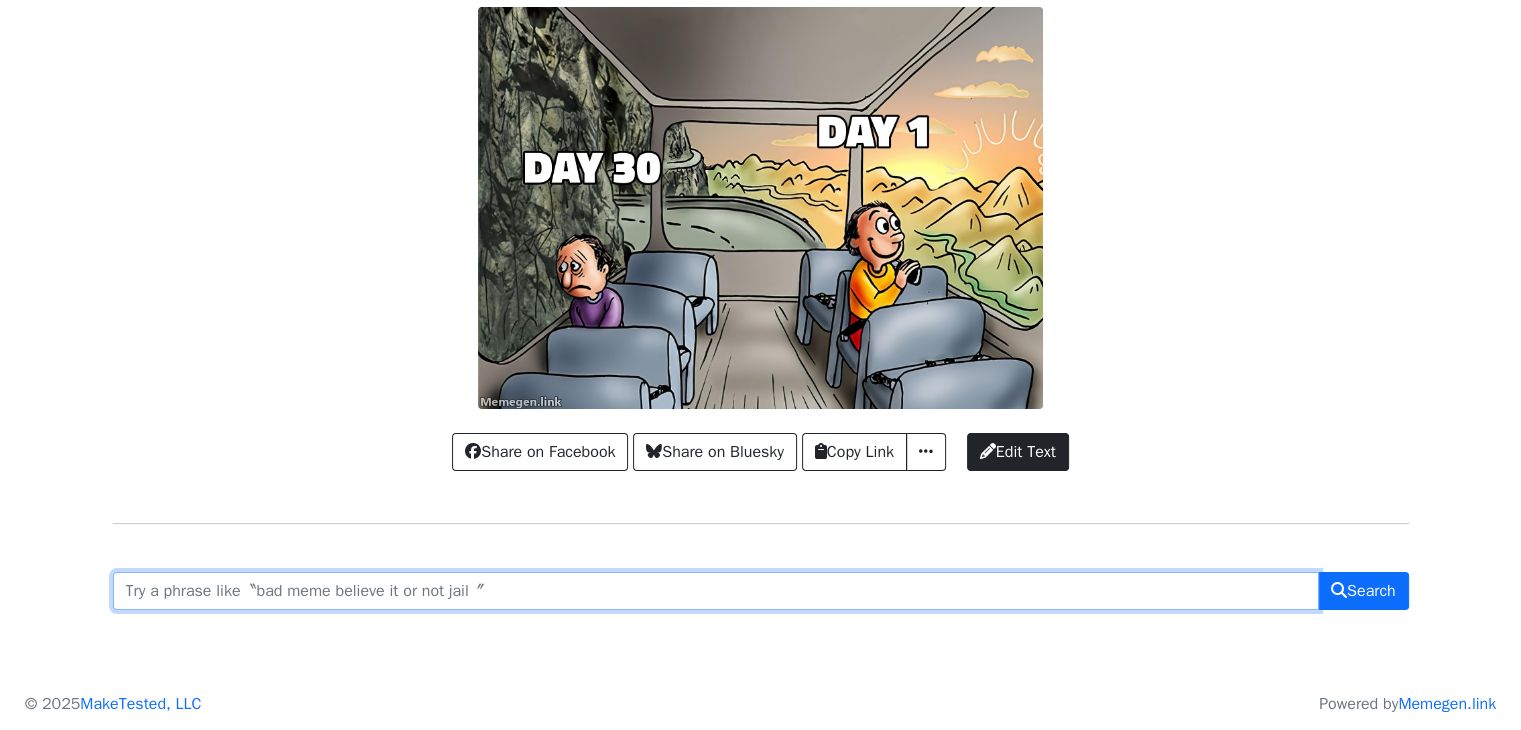 click at bounding box center [716, 591] 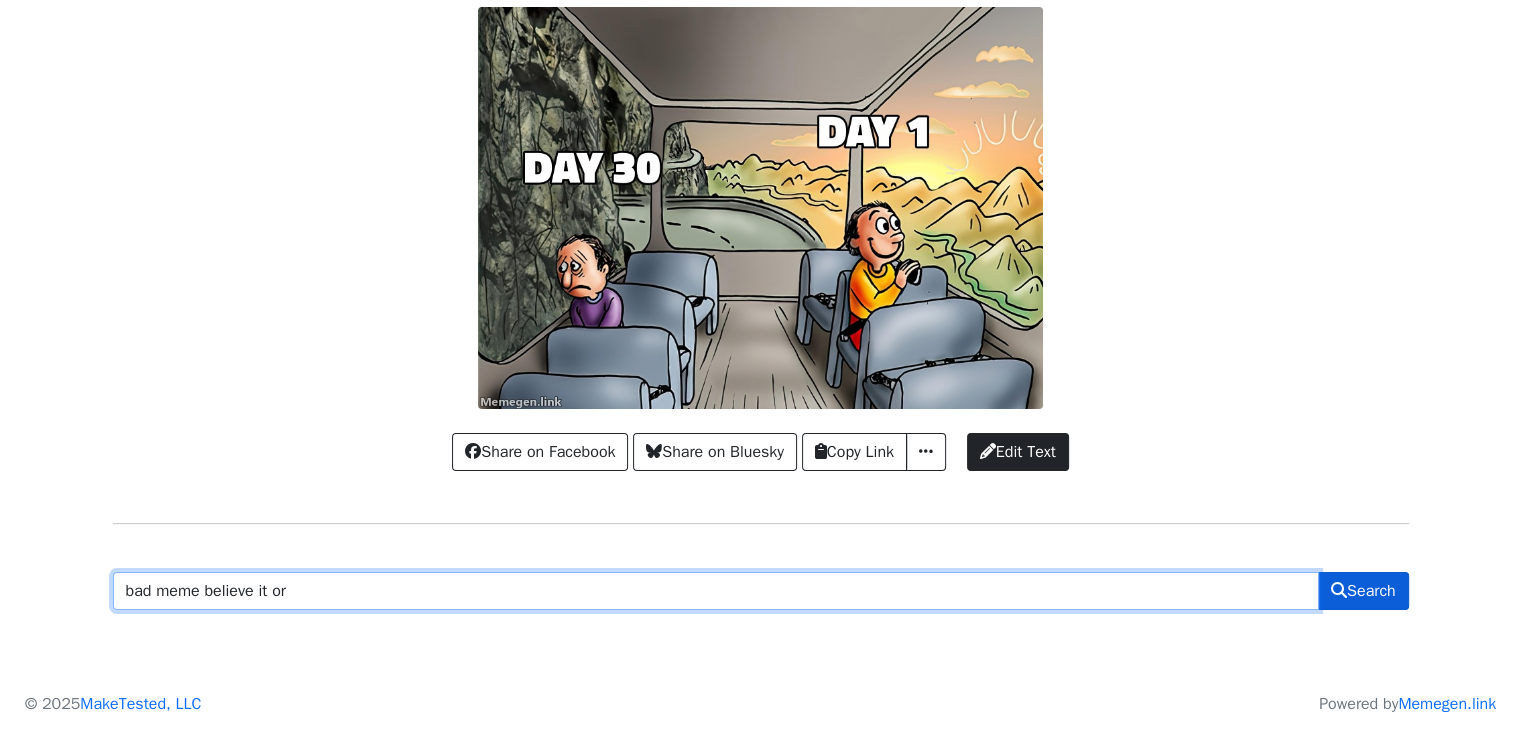 type on "bad meme believe it or" 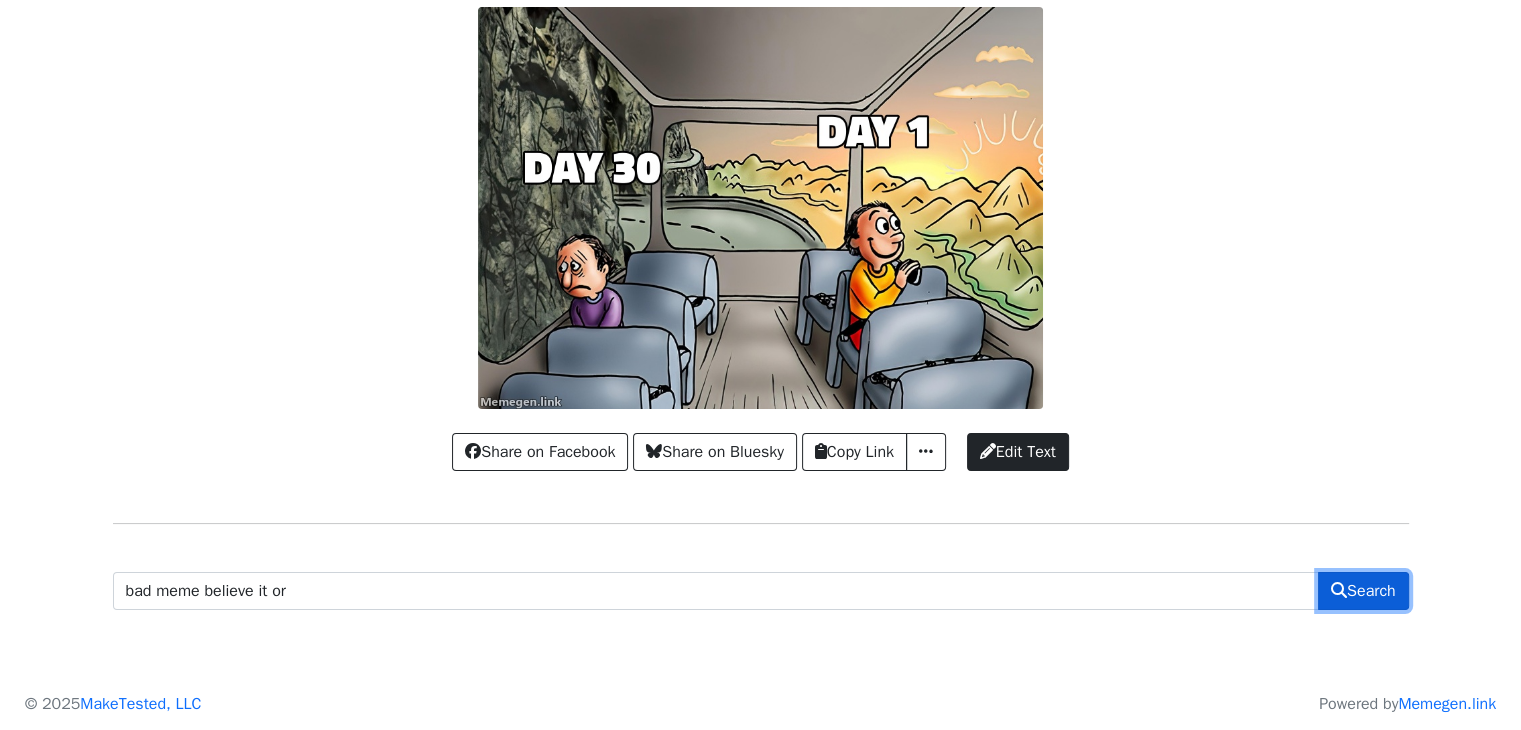 click on "Search" at bounding box center [1363, 591] 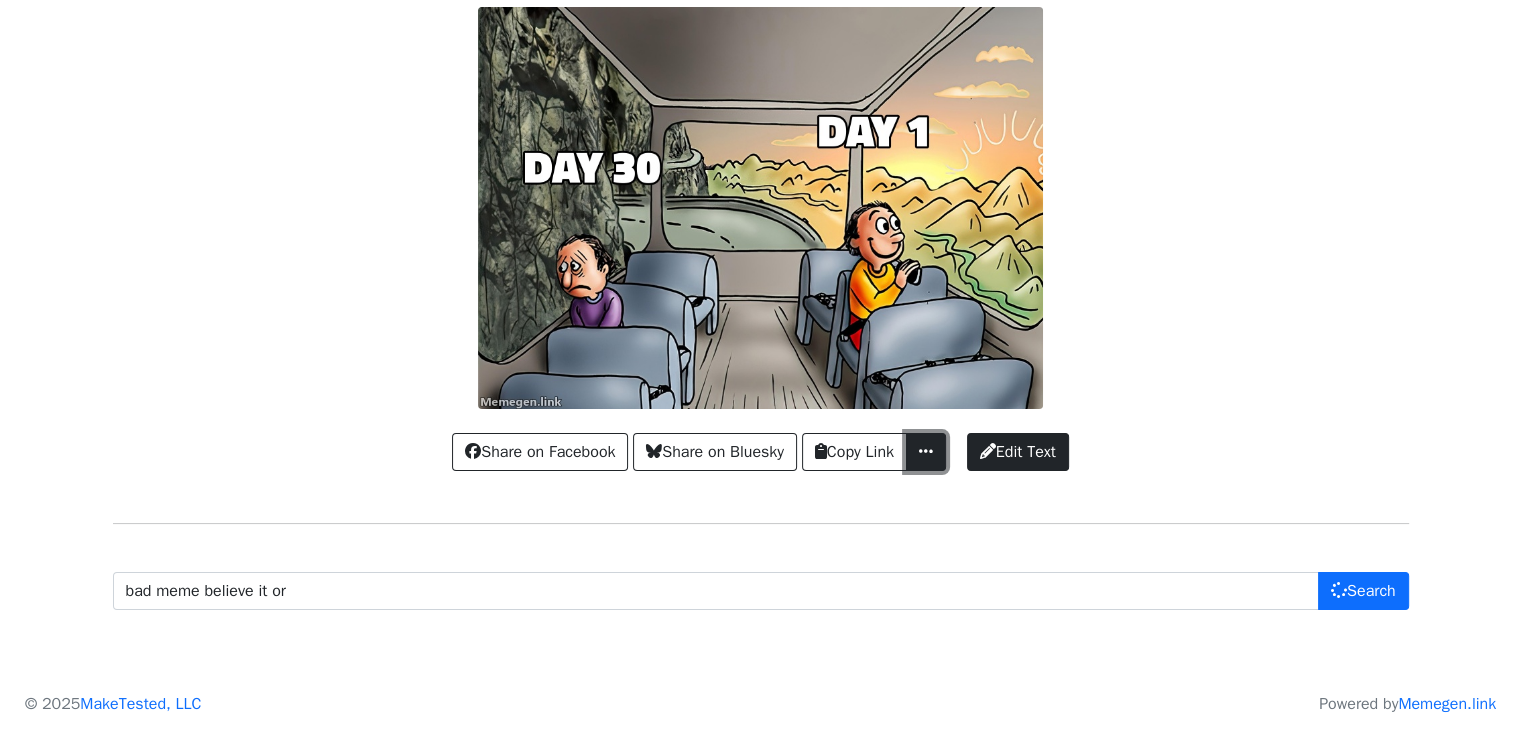 click at bounding box center (926, 451) 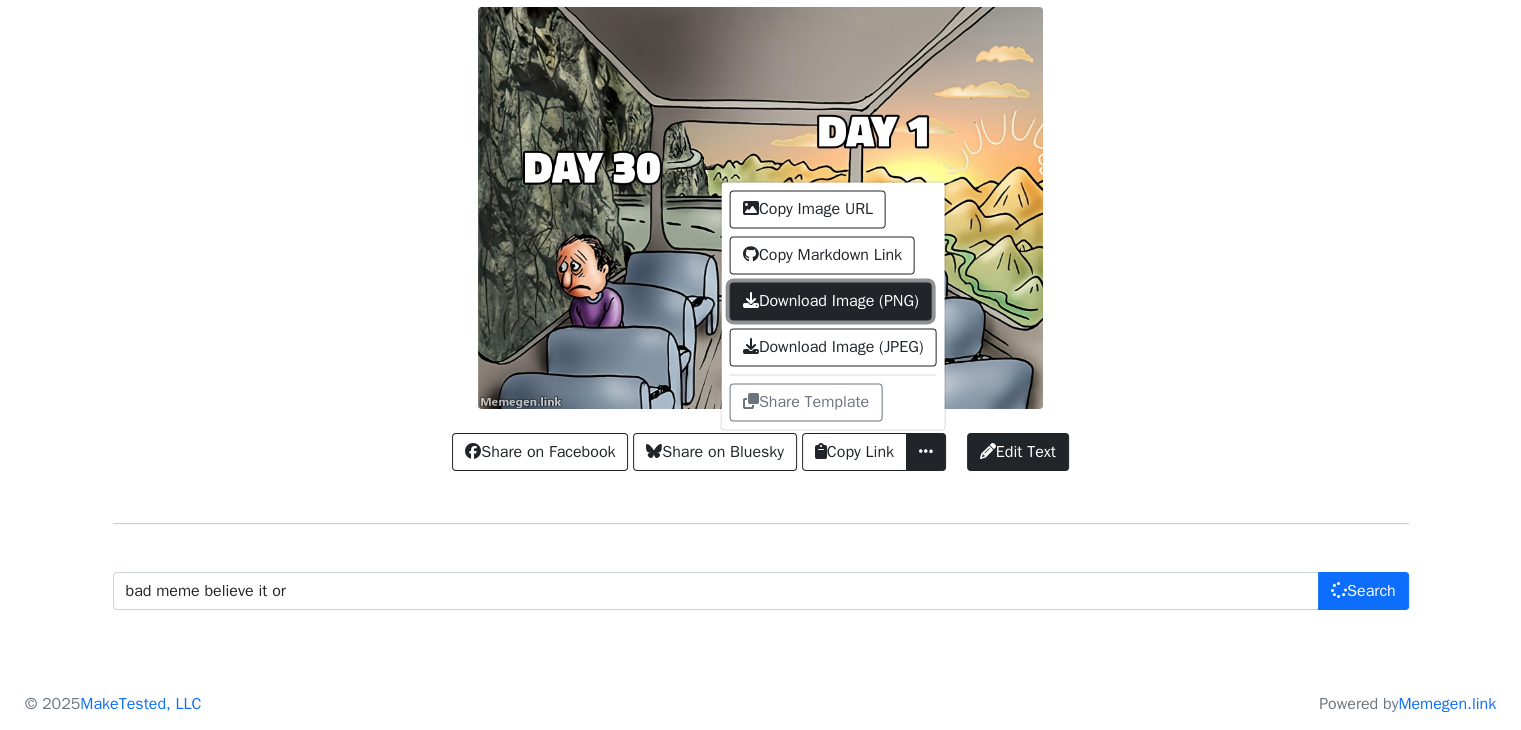 click on "Download Image (PNG)" at bounding box center [831, 301] 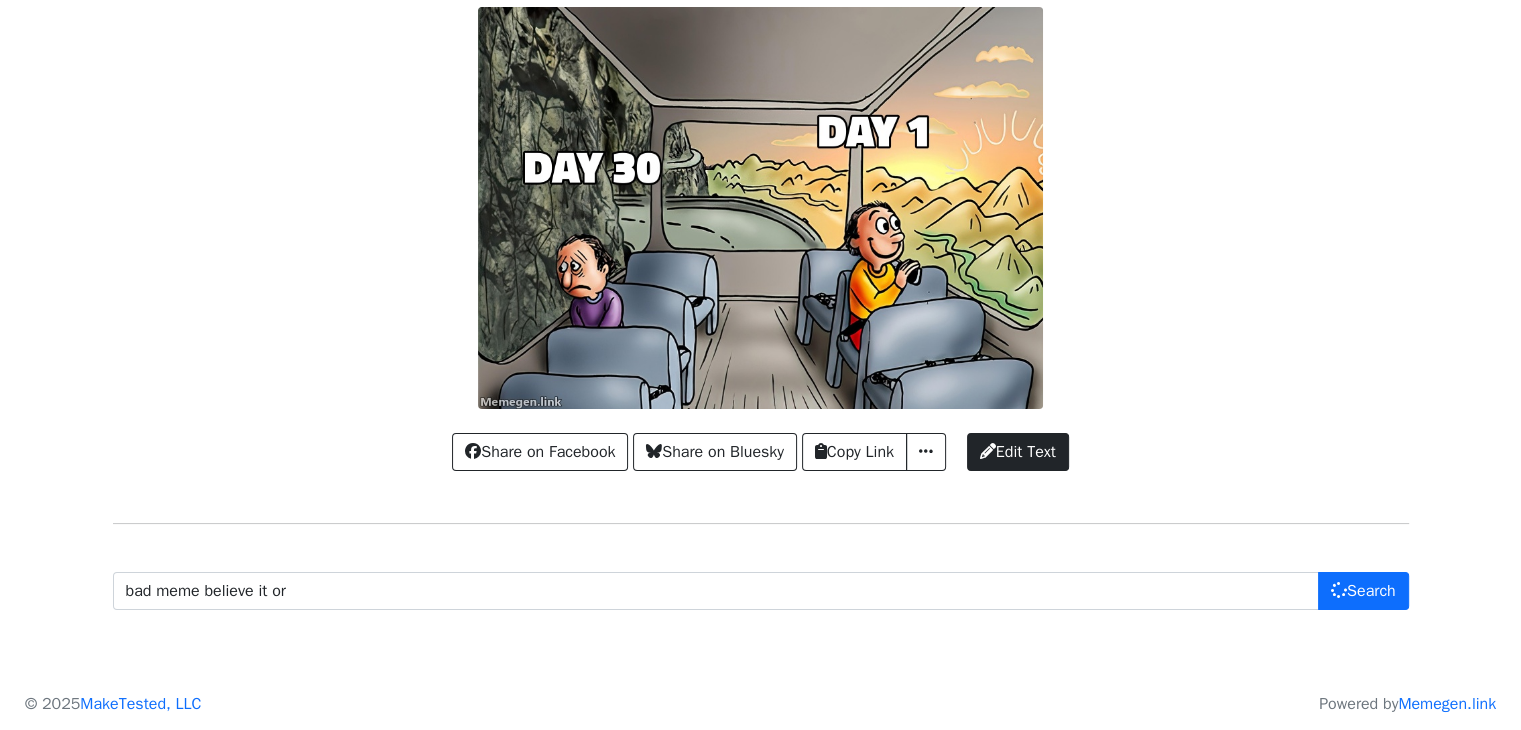 scroll, scrollTop: 0, scrollLeft: 0, axis: both 